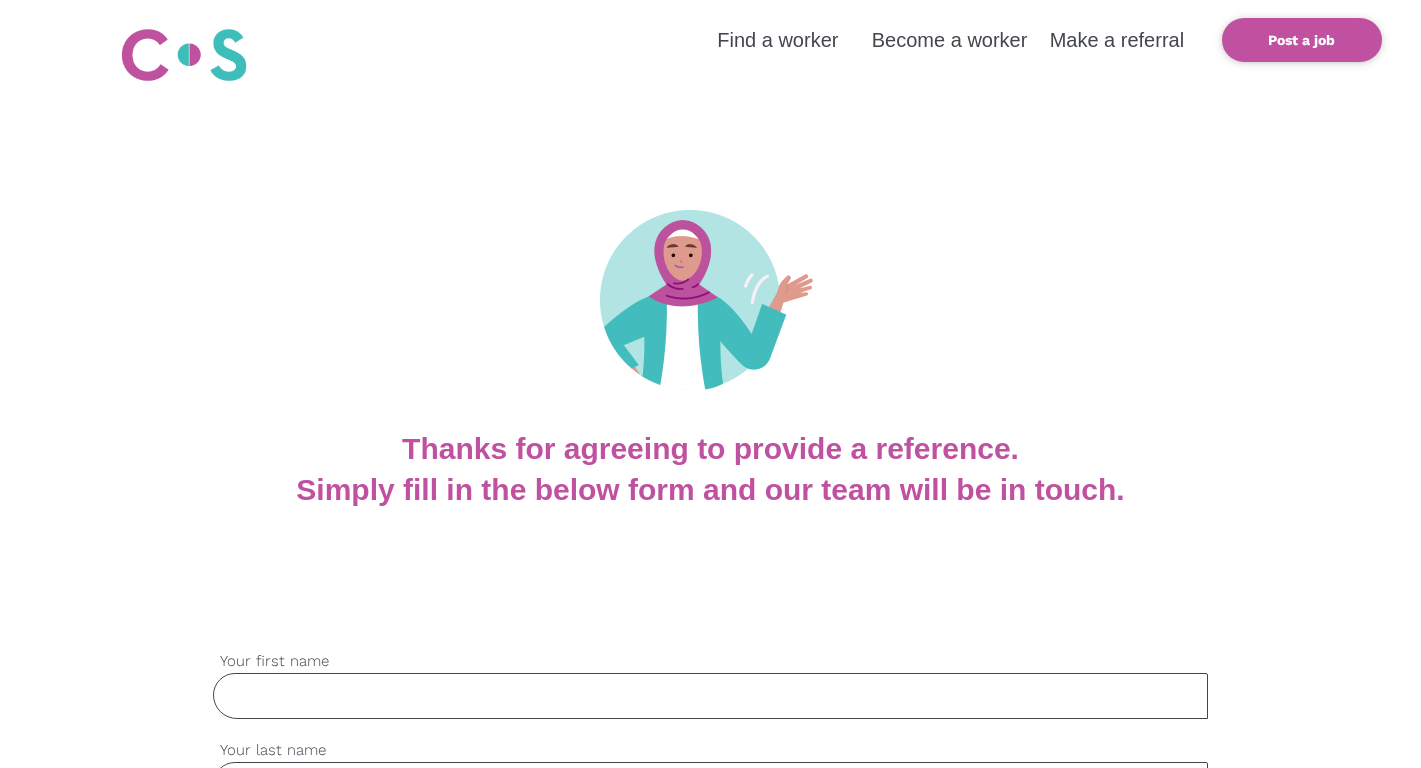 scroll, scrollTop: 0, scrollLeft: 0, axis: both 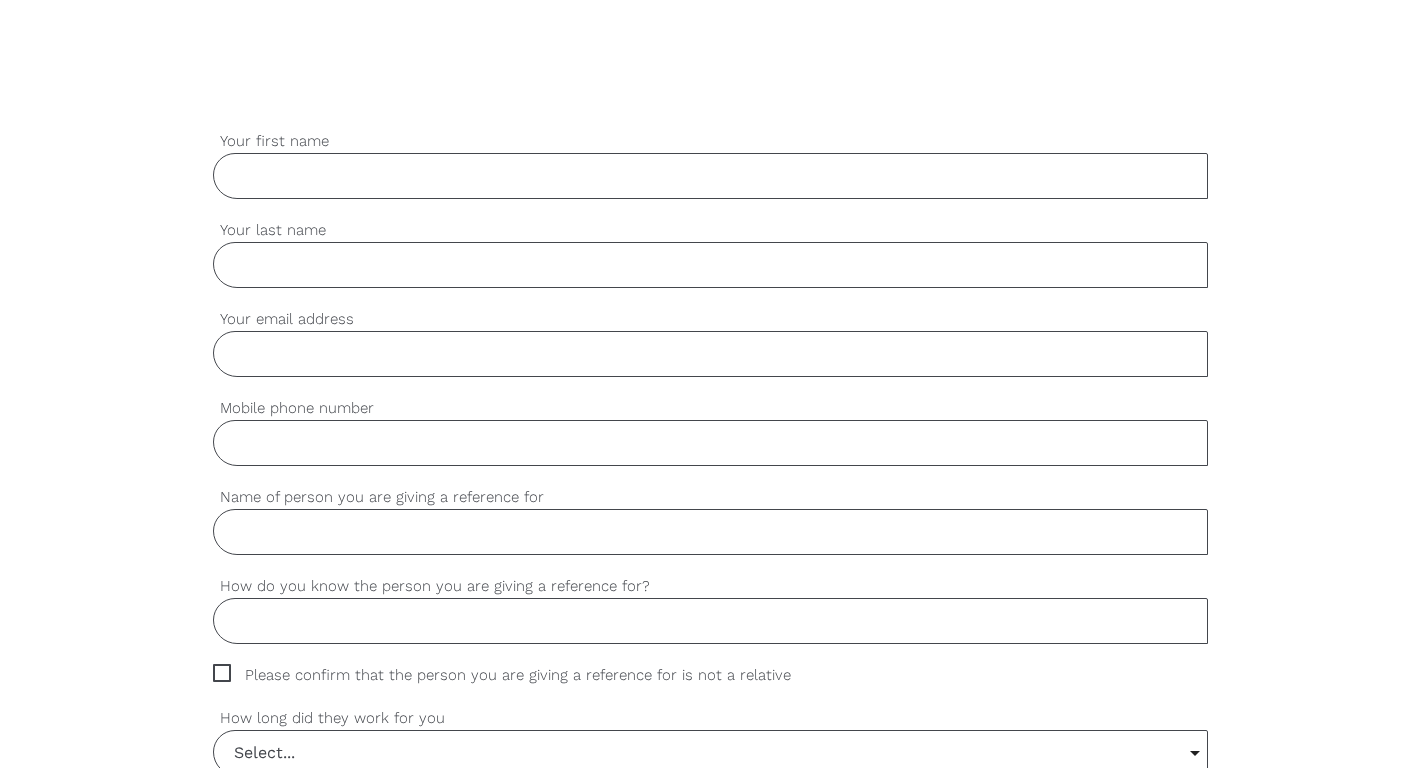 click on "Your first name" at bounding box center [710, 176] 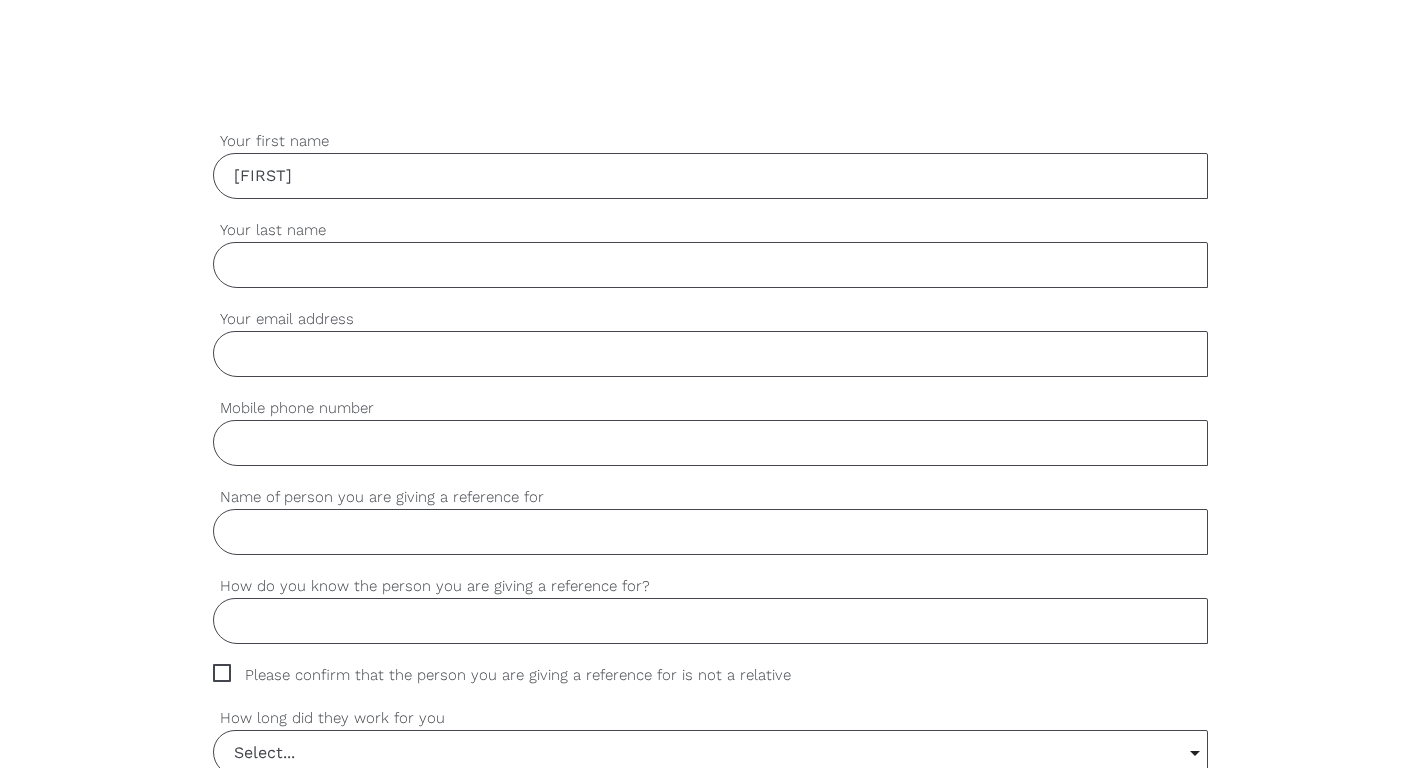 type on "[FIRST]" 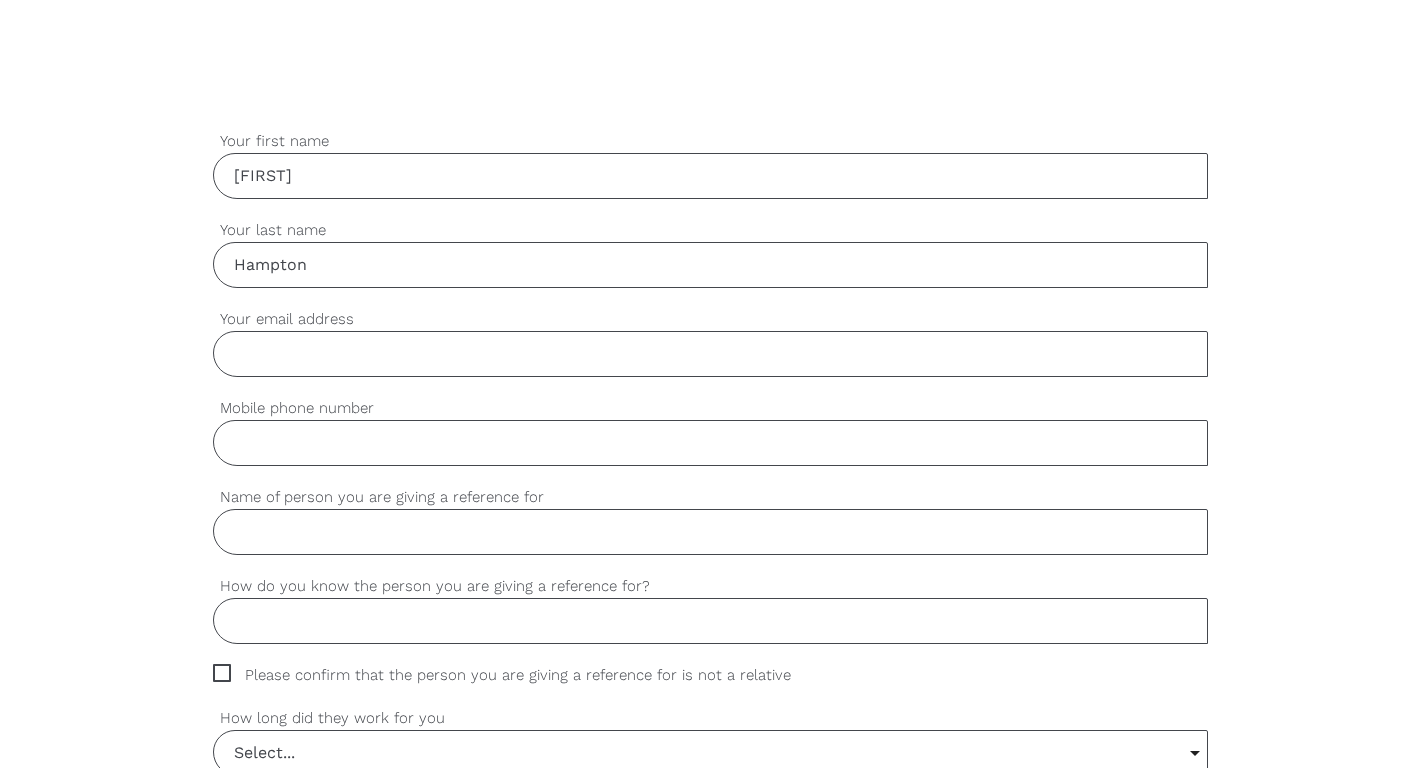 type on "Hampton" 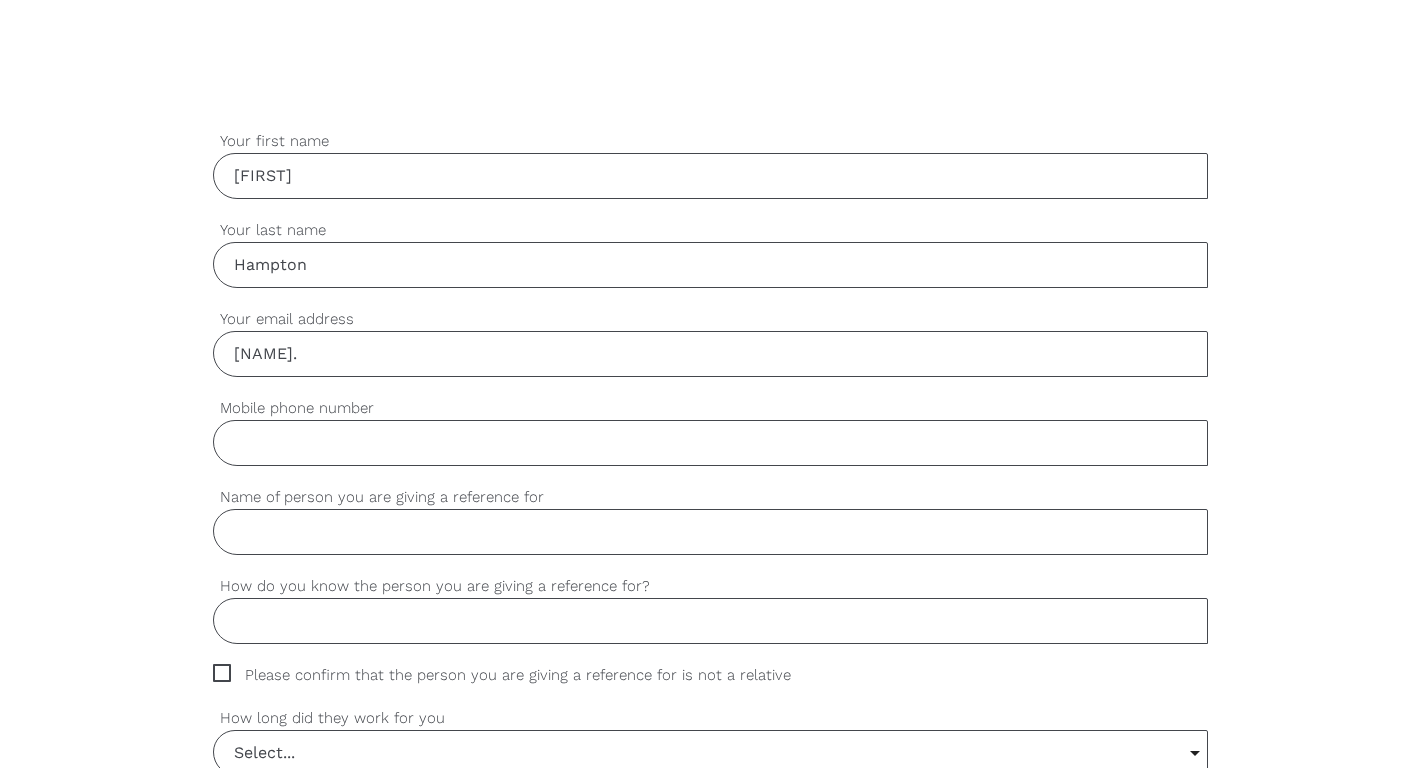 type on "[FIRST].[LAST]@[DOMAIN].com.au" 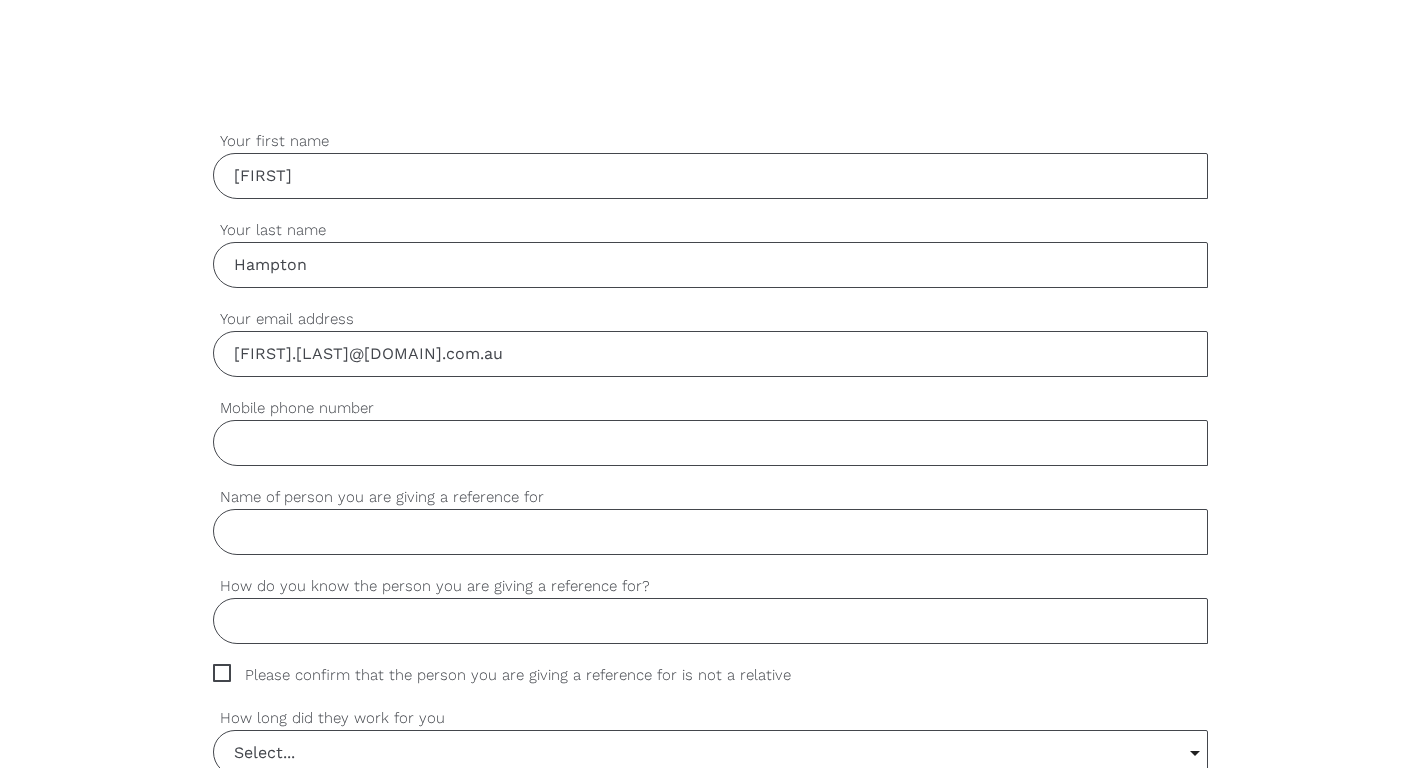 click on "Mobile phone number" at bounding box center (710, 443) 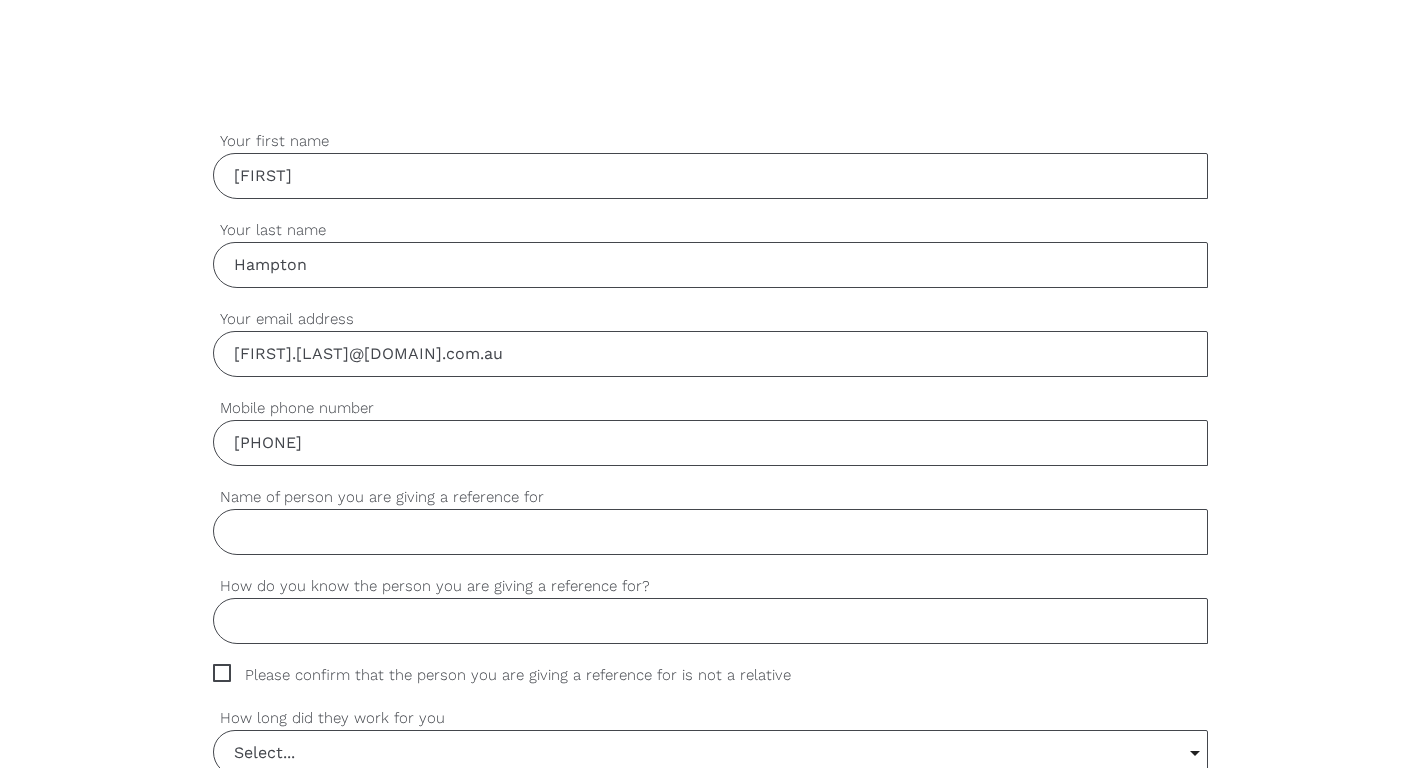 type on "[PHONE]" 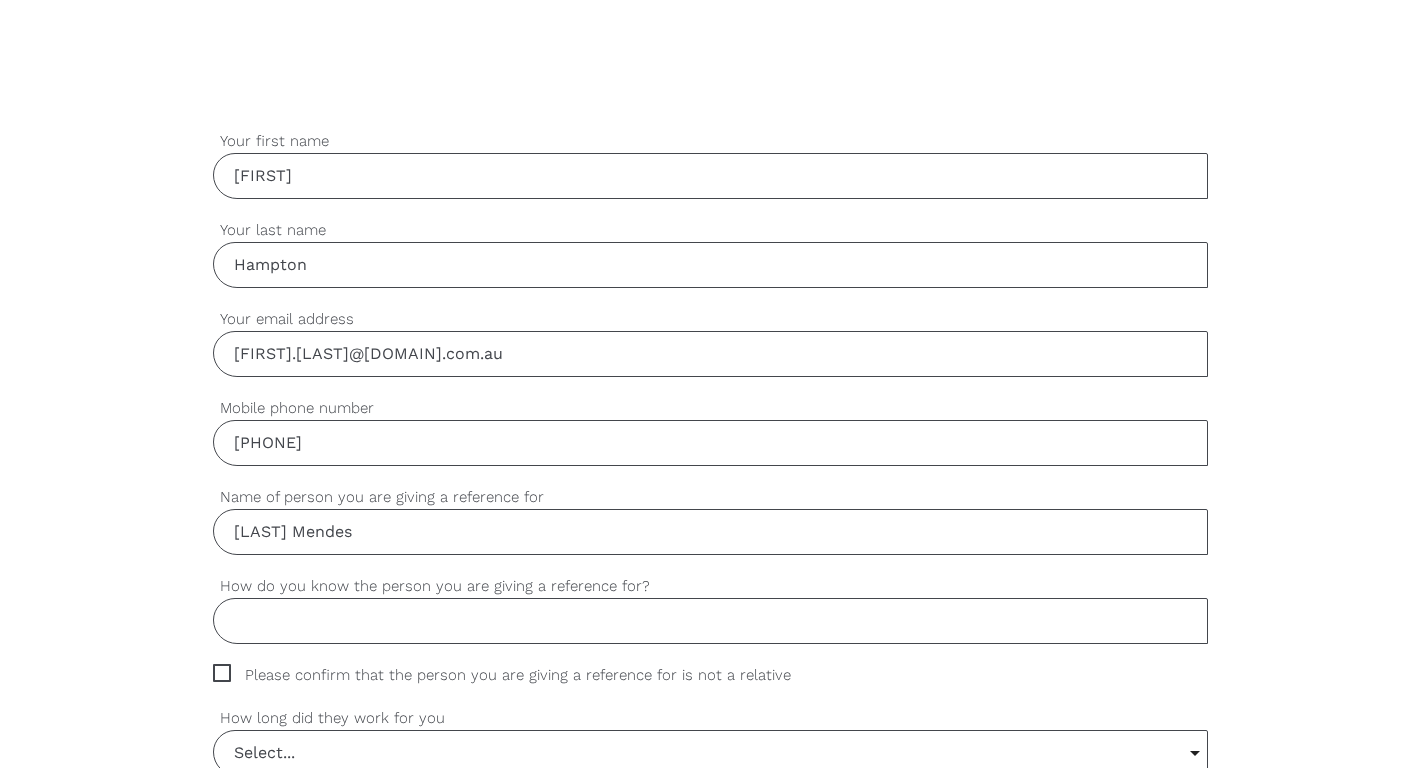 type on "[LAST] Mendes" 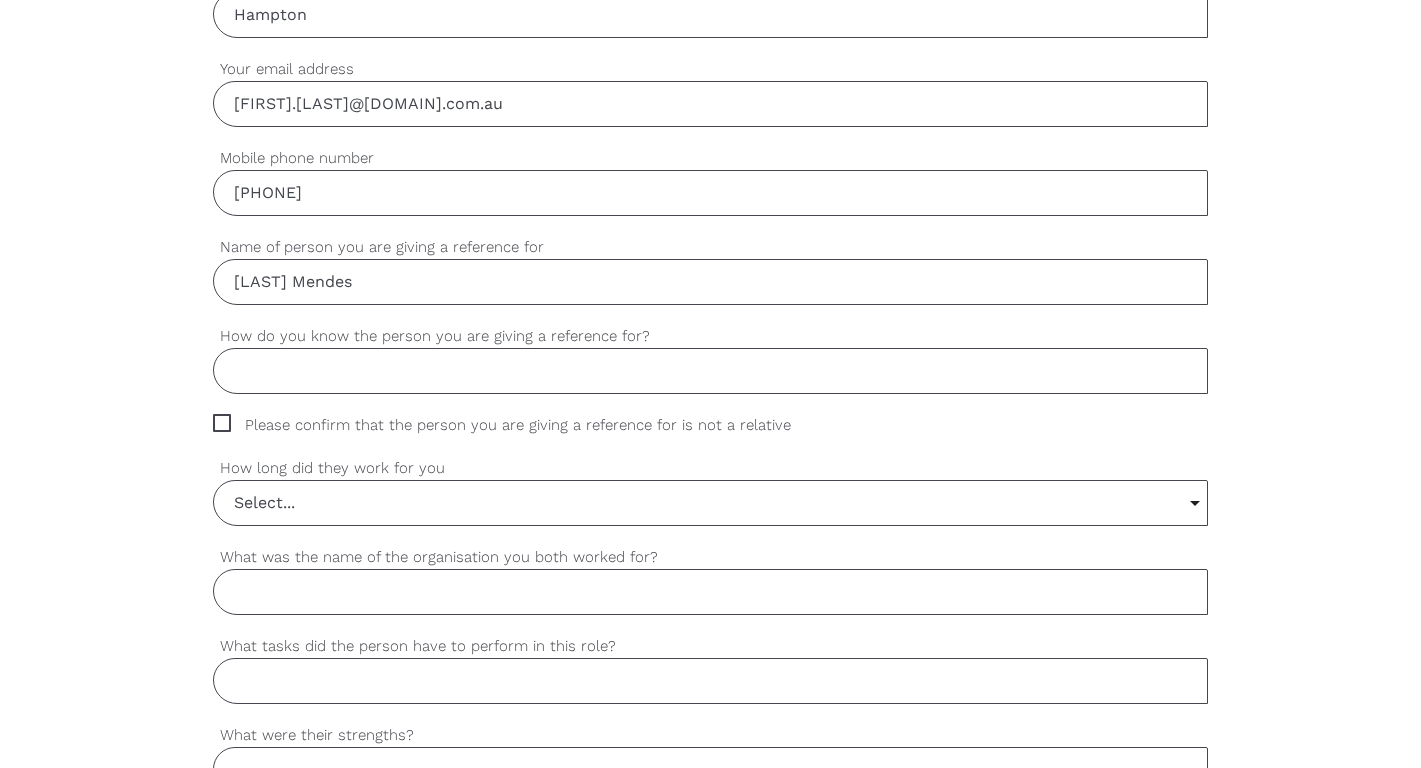 scroll, scrollTop: 840, scrollLeft: 0, axis: vertical 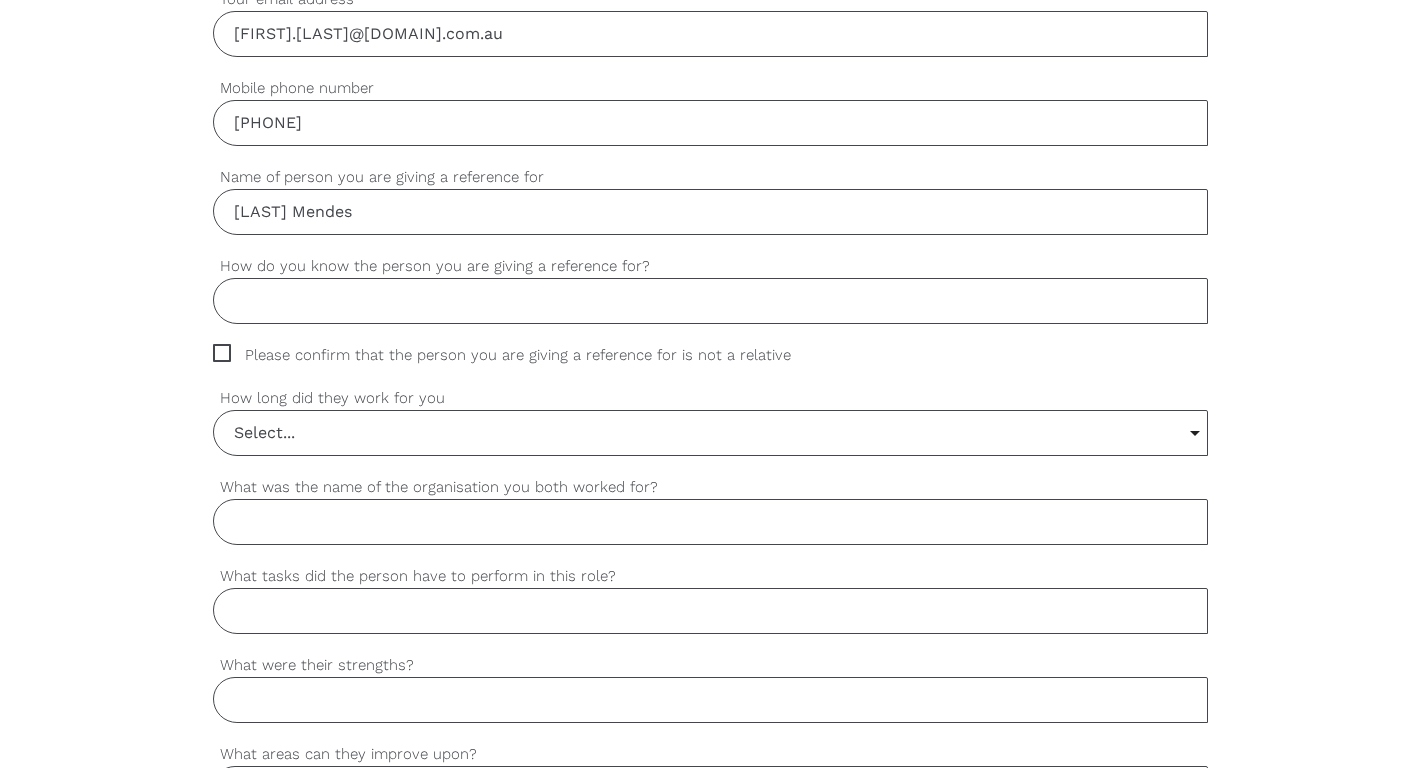 click on "How do you know the person you are giving a reference for?" at bounding box center (710, 301) 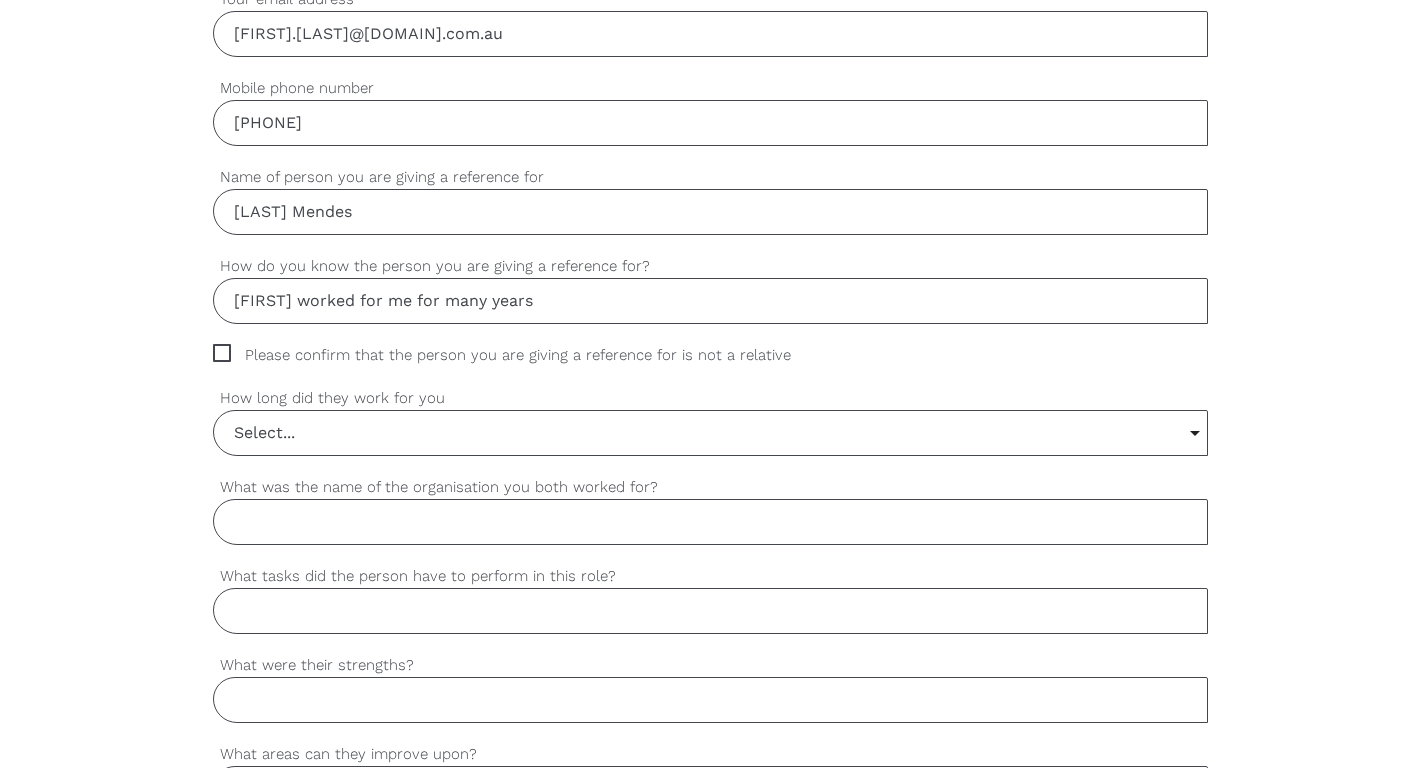 type on "[FIRST] worked for me for many years" 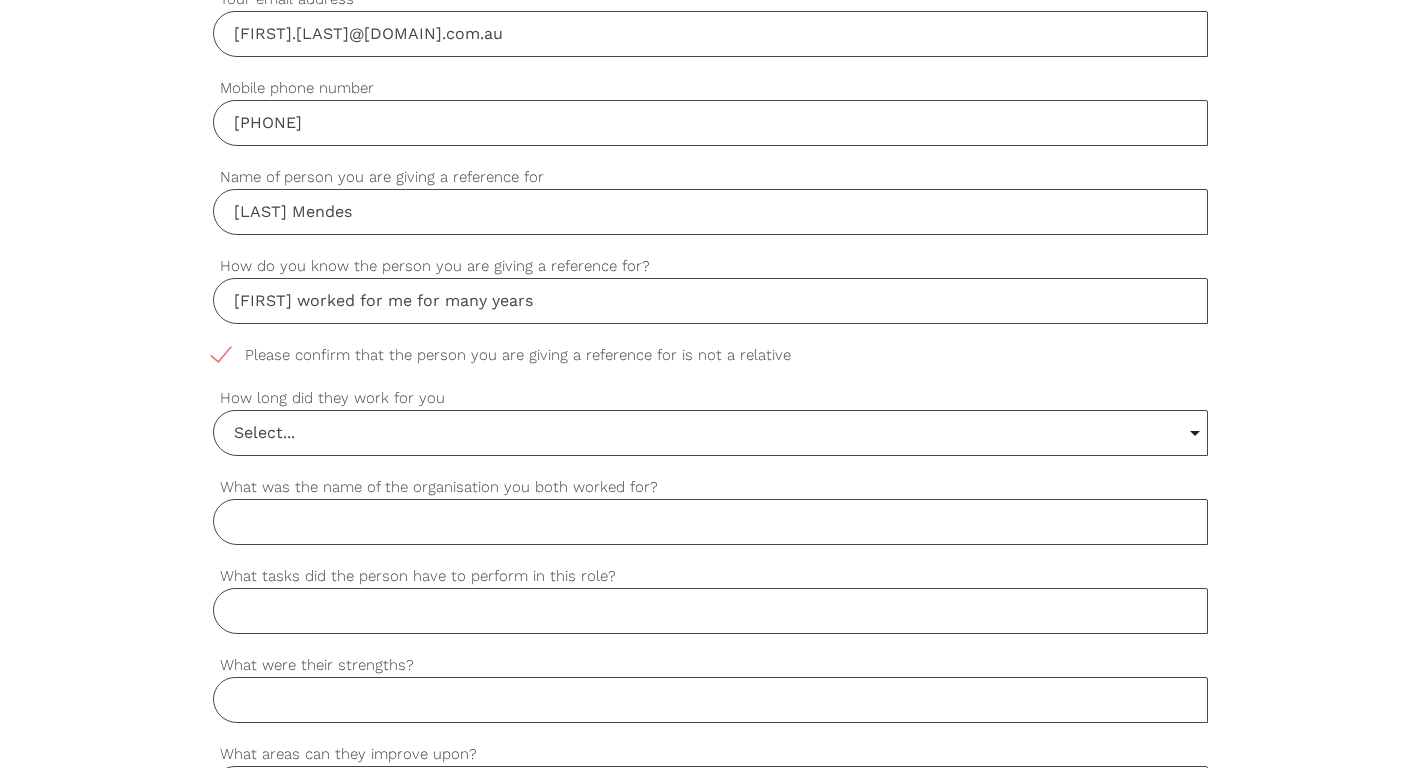 click on "settings   [FIRST] Your first name   settings   [LAST] Your last name   settings   [FIRST].[LAST]@[DOMAIN].com.au Your email address   settings   [PHONE] Mobile phone number   settings   [LAST] Mendes Name of person you are giving a reference for   settings   [LAST] worked for me for many years How do you know the person you are giving a reference for?   settings   Please confirm that the person you are giving a reference for is not a relative   settings   Select... Select... 6 months or less 1 year or less 1-2 years 2-4 years 5 years or more Select... 6 months or less 1 year or less 1-2 years 2-4 years 5 years or more How long did they work for you   settings   What was the name of the organisation you both worked for?   settings   What tasks did the person have to perform in this role?   settings   What were their strengths?   settings   What areas can they improve upon?   settings   Were they trustworthy? Please try and give an example of their trustworthiness   settings     settings   Select... Select... Yes No" at bounding box center (710, 709) 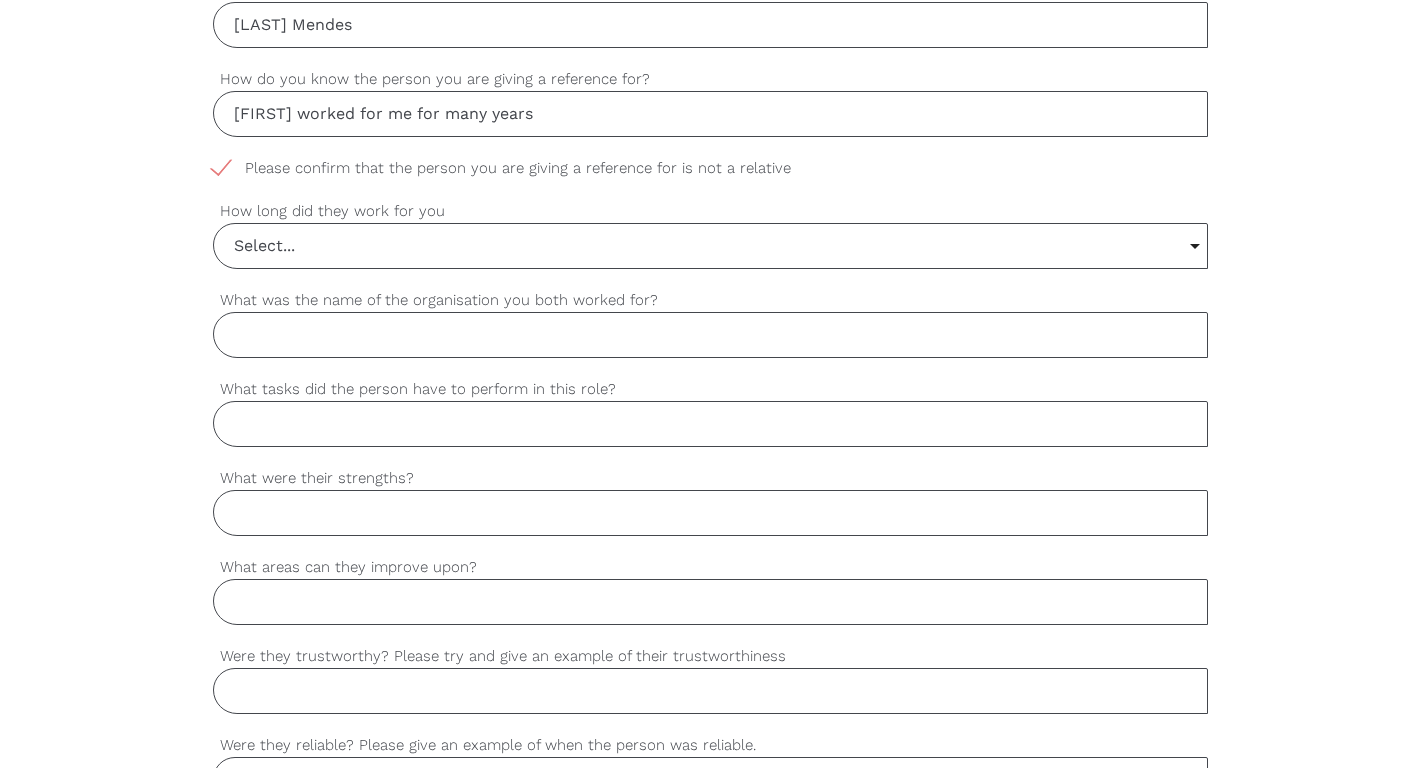 scroll, scrollTop: 1040, scrollLeft: 0, axis: vertical 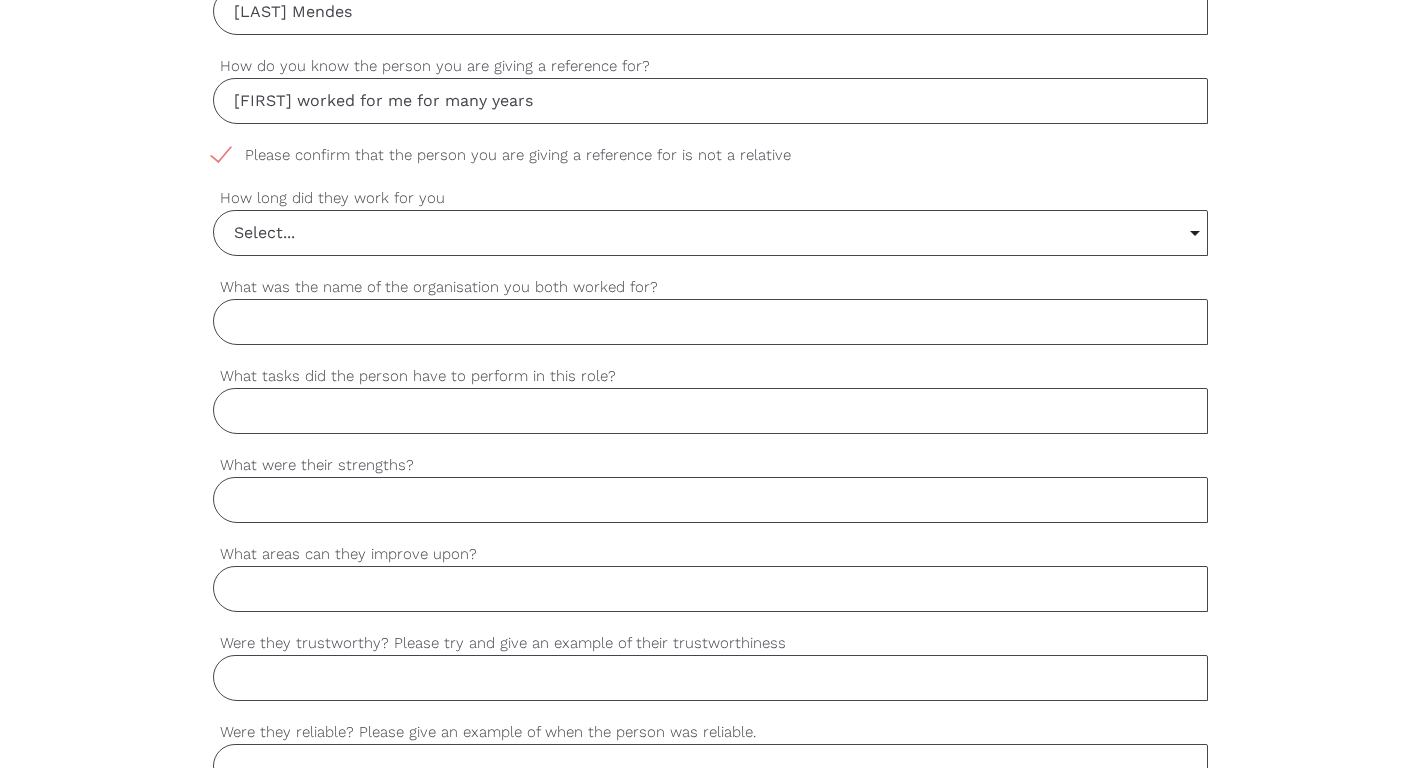 click on "Select..." at bounding box center (710, 233) 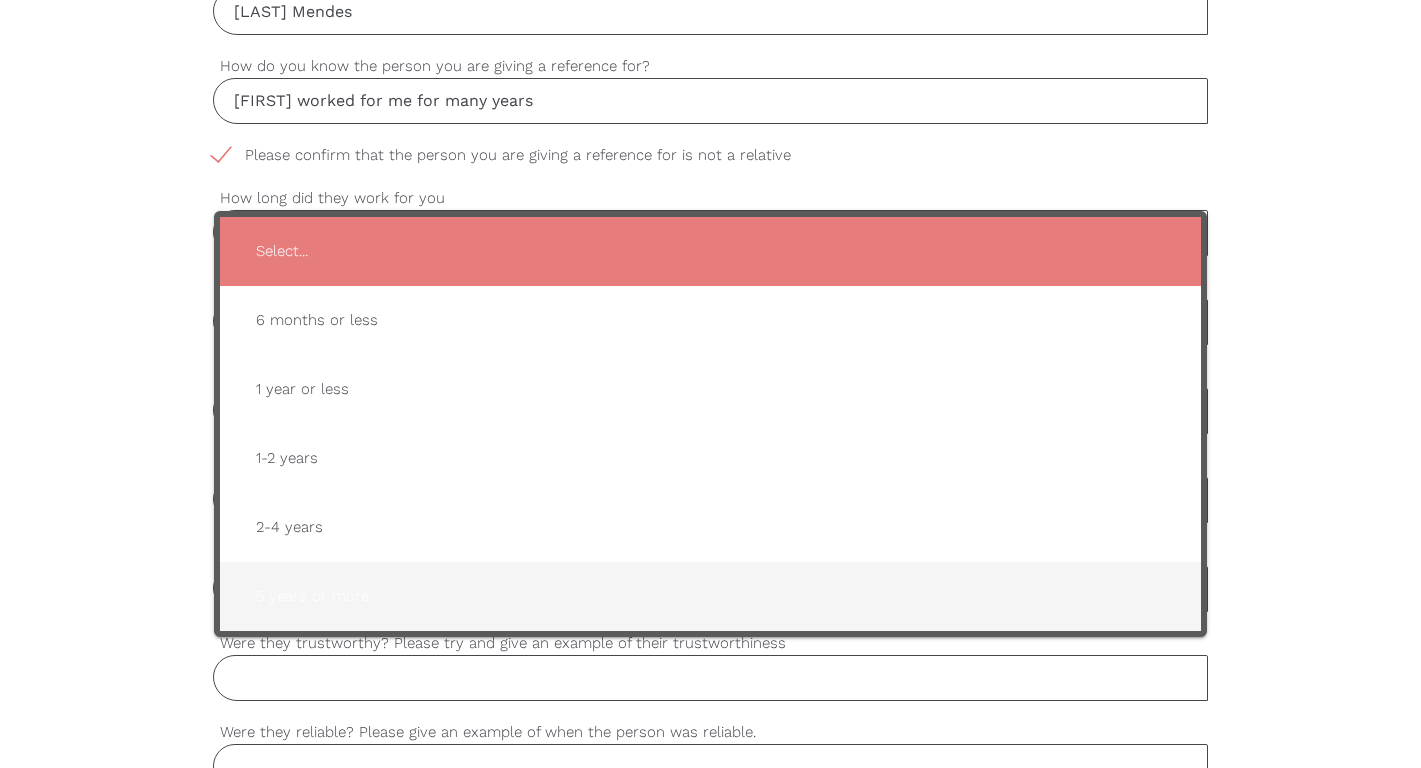 click on "5 years or more" at bounding box center (710, 596) 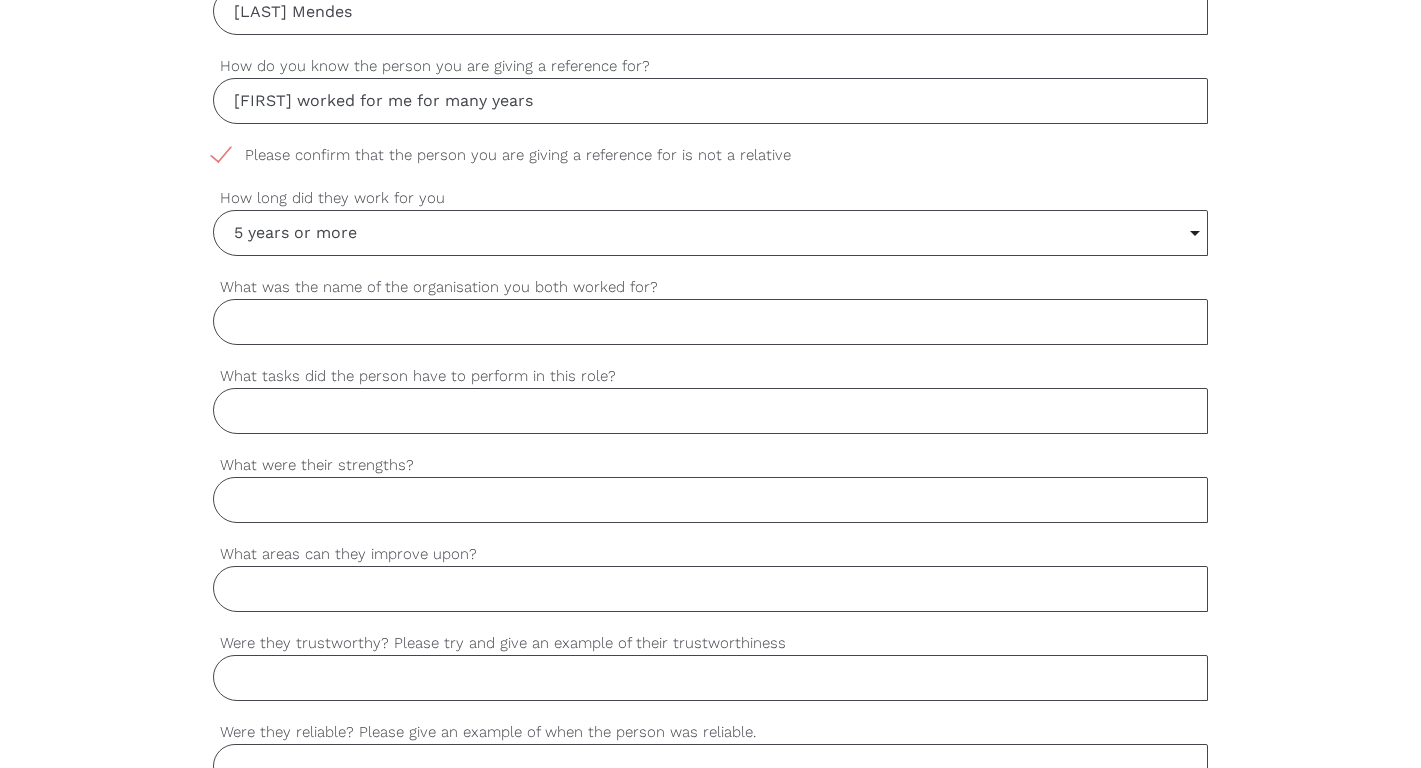 click on "settings   Paul Your first name   settings   Hampton Your last name   settings   Paul.hampton@myplace.org.au Your email address   settings   0409305041 Mobile phone number   settings   Gus Mendes Name of person you are giving a reference for   settings   Gus worked for me for many years How do you know the person you are giving a reference for?   settings   Please confirm that the person you are giving a reference for is not a relative   settings   5 years or more Select... 6 months or less 1 year or less 1-2 years 2-4 years 5 years or more Select... 6 months or less 1 year or less 1-2 years 2-4 years 5 years or more How long did they work for you   settings   What was the name of the organisation you both worked for?   settings   What tasks did the person have to perform in this role?   settings   What were their strengths?   settings   What areas can they improve upon?   settings   Were they trustworthy? Please try and give an example of their trustworthiness   settings     settings   Select... Select..." at bounding box center (710, 509) 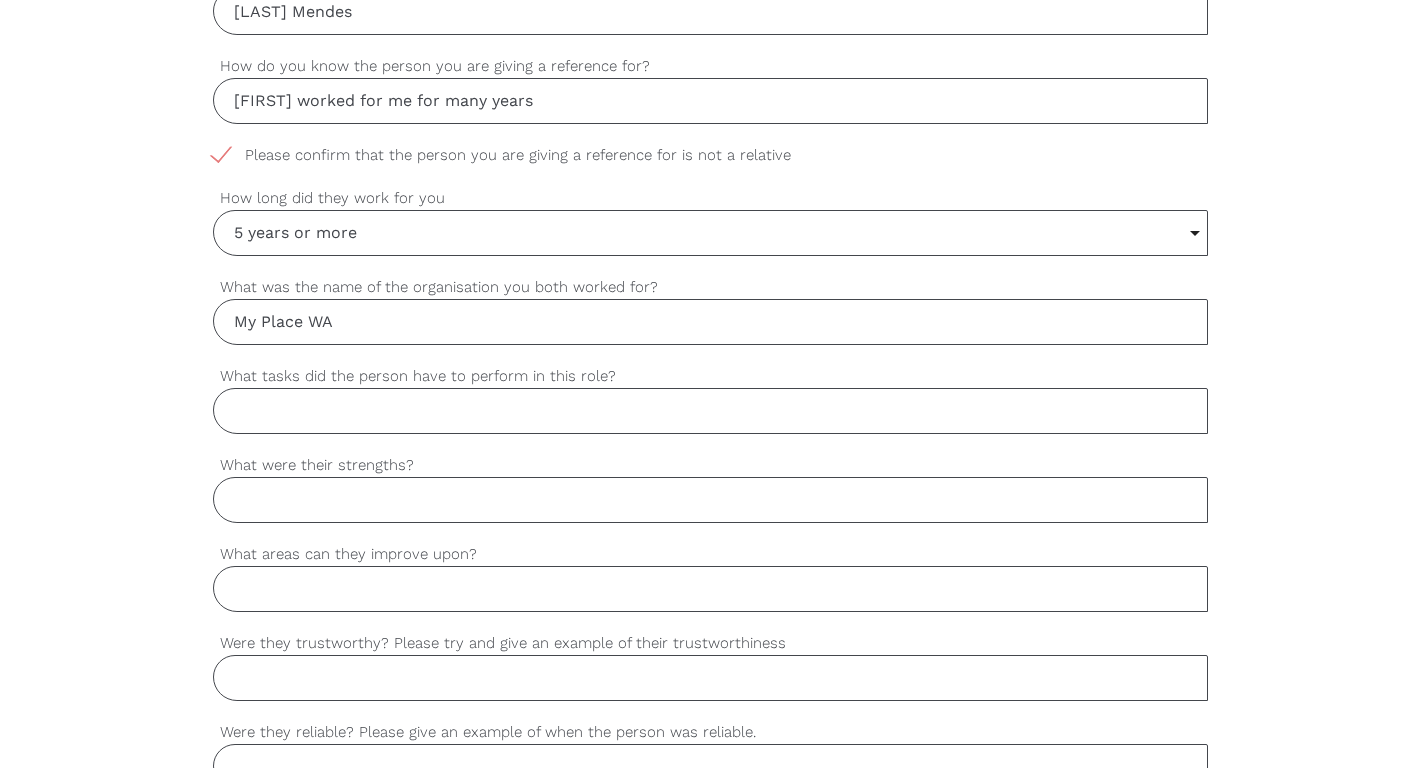 type on "My Place WA" 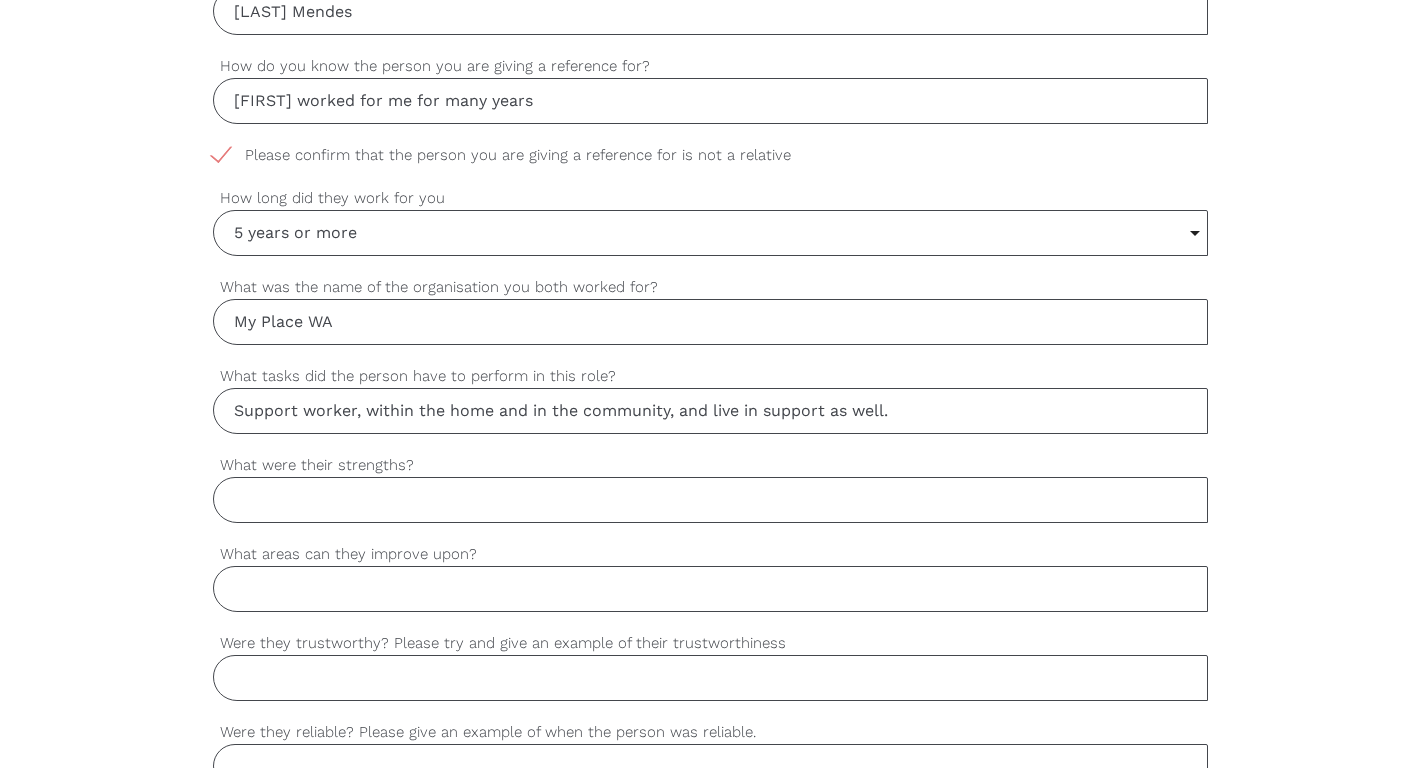 type on "Support worker, within the home and in the community, and live in support as well." 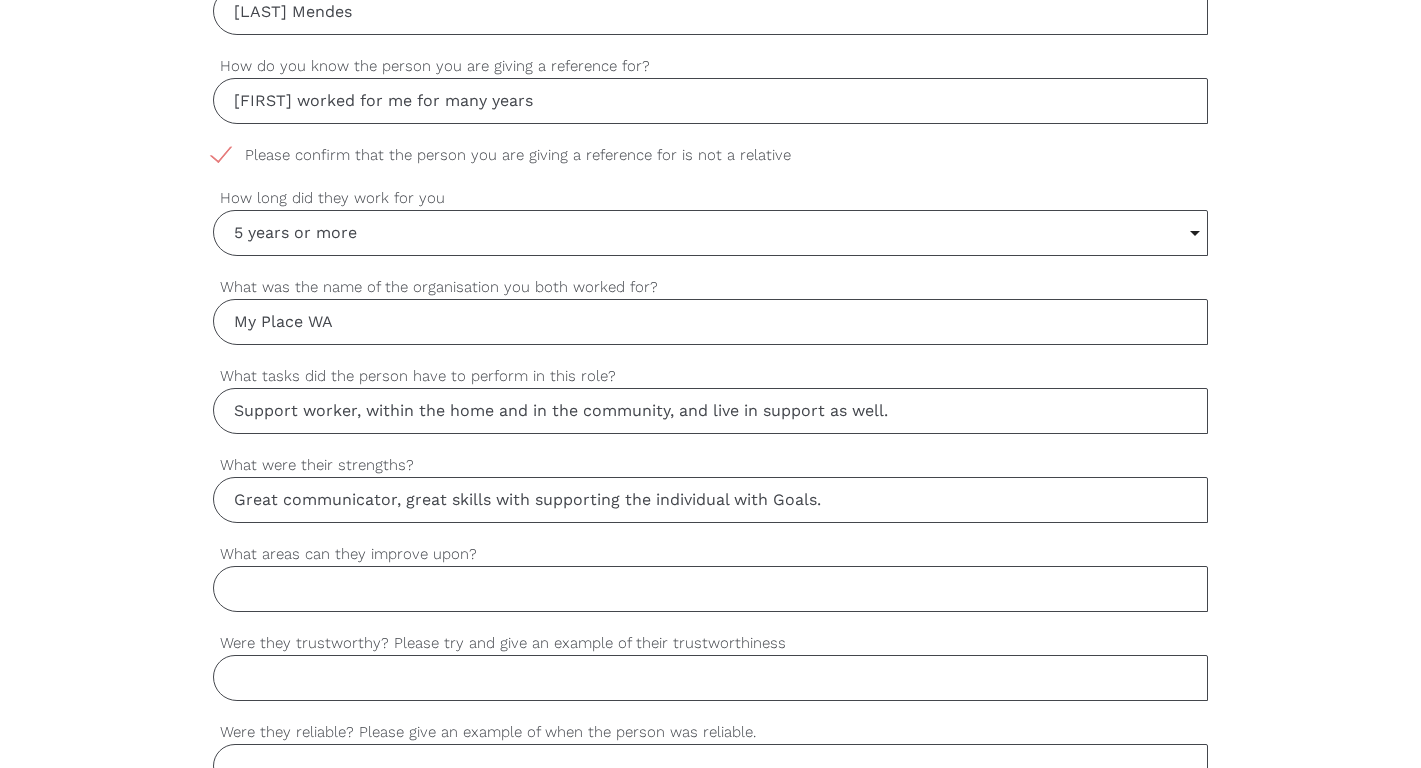 type on "Great communicator, great skills with supporting the individual with Goals." 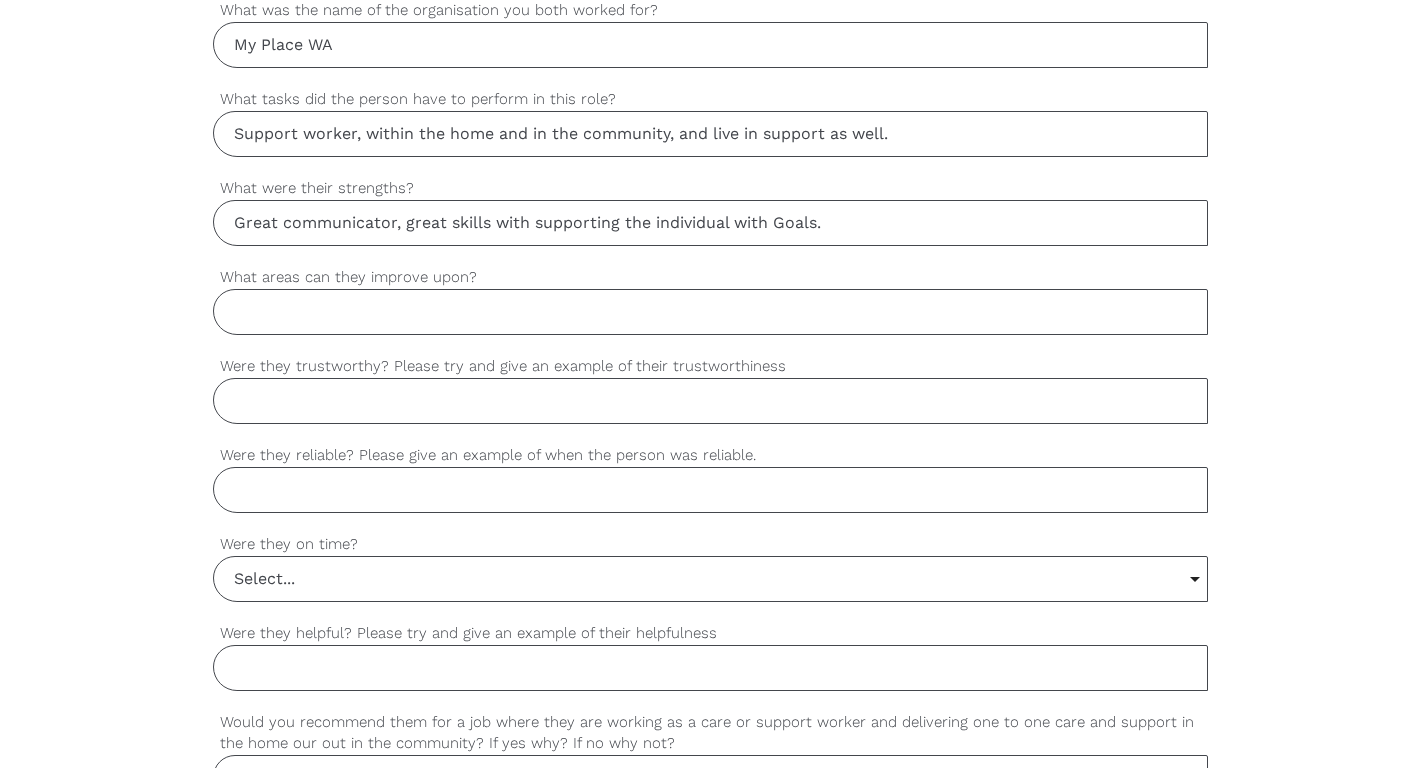 scroll, scrollTop: 1320, scrollLeft: 0, axis: vertical 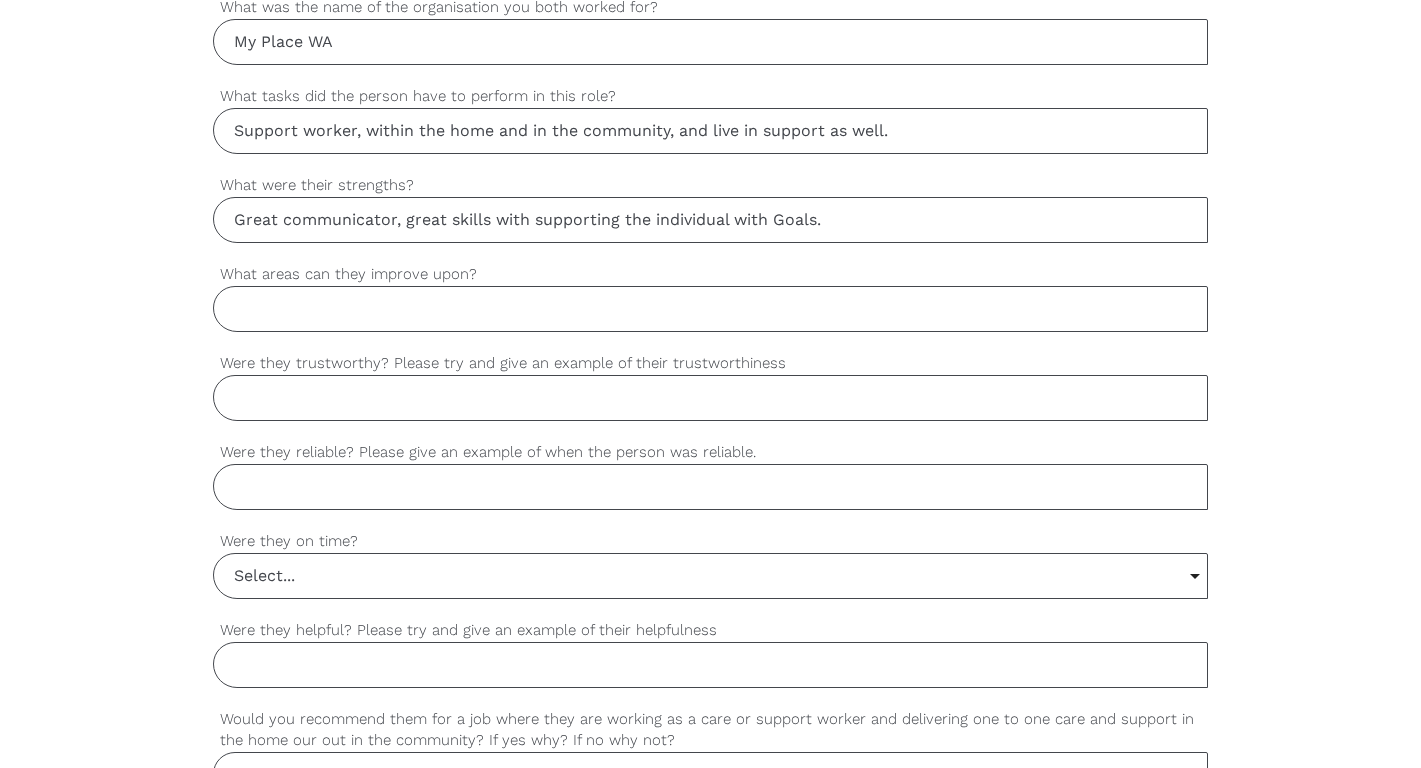 click on "What areas can they improve upon?" at bounding box center (710, 309) 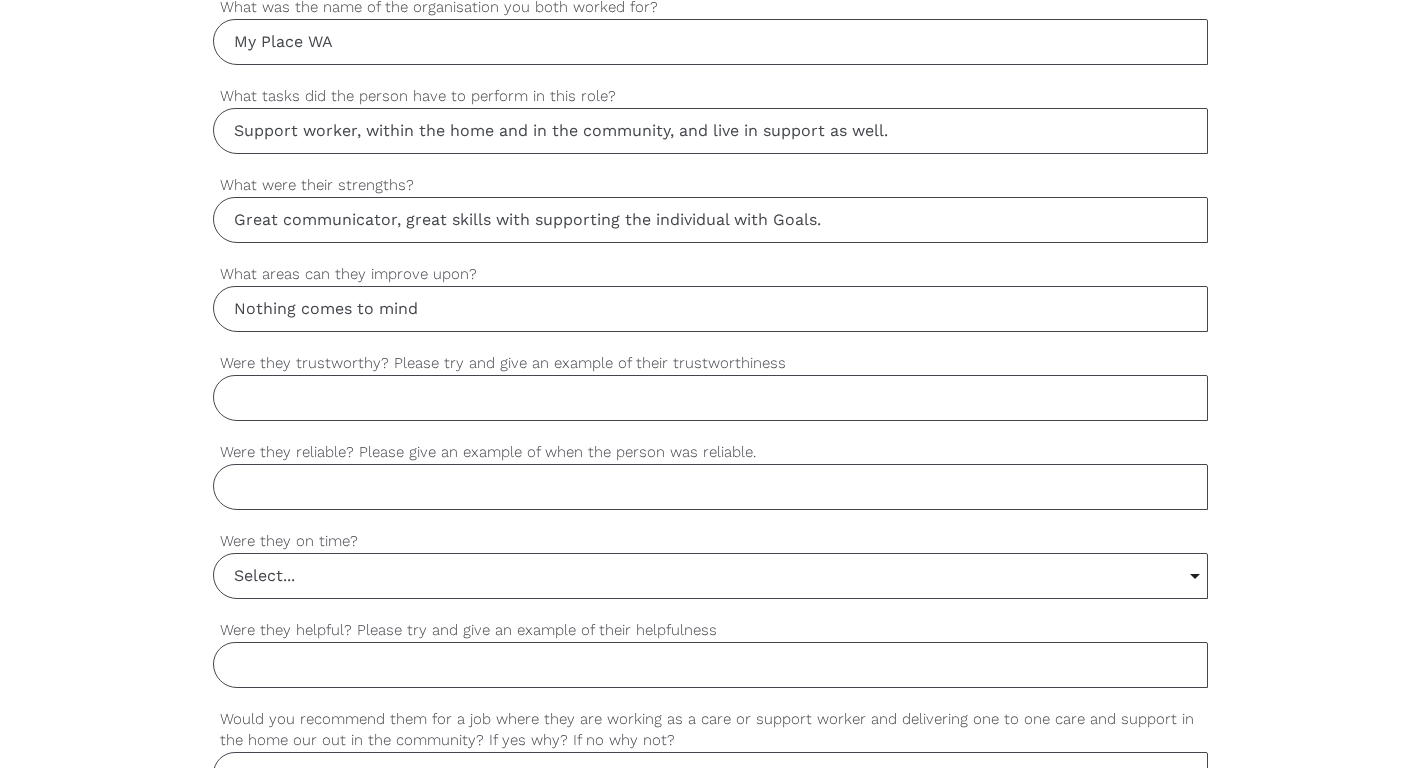 type on "Nothing comes to mind" 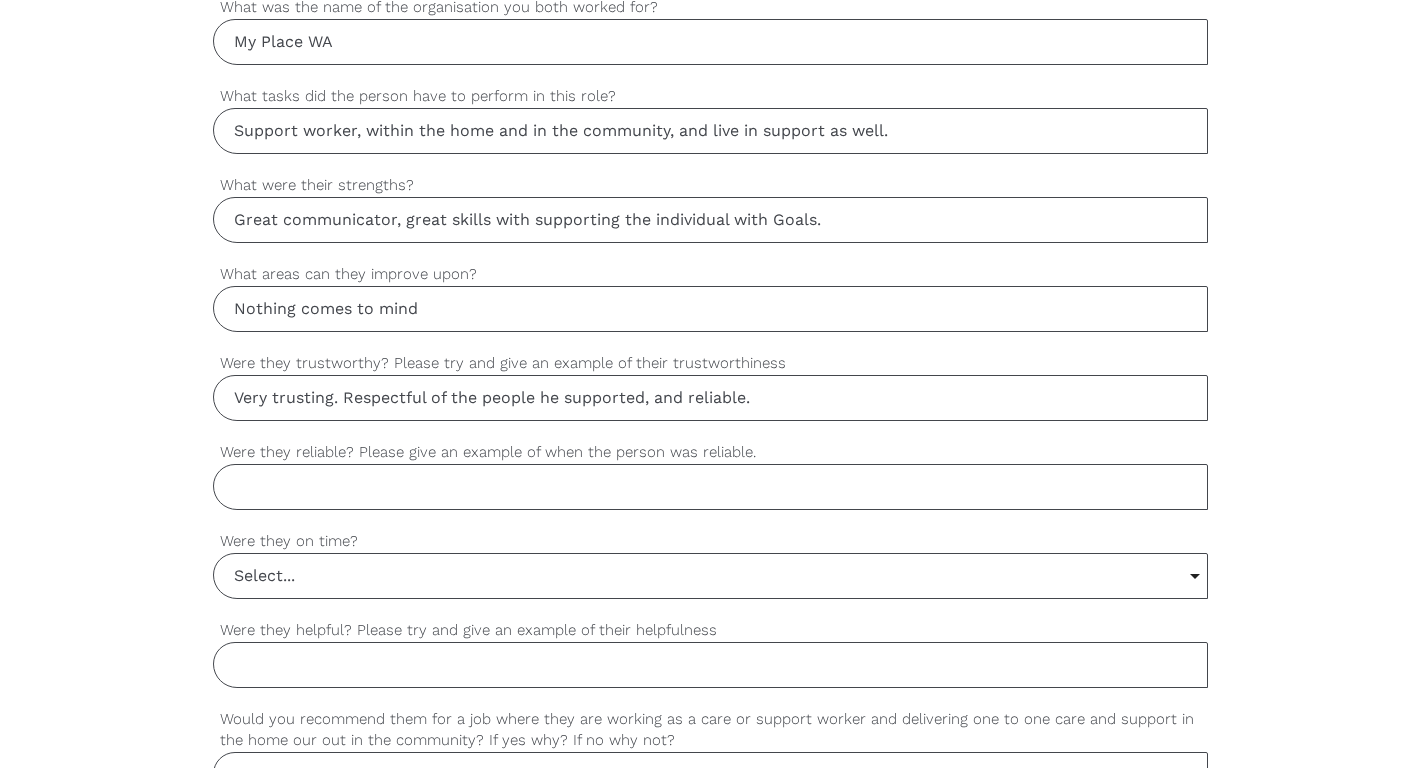 type on "Very trusting. Respectful of the people he supported, and reliable." 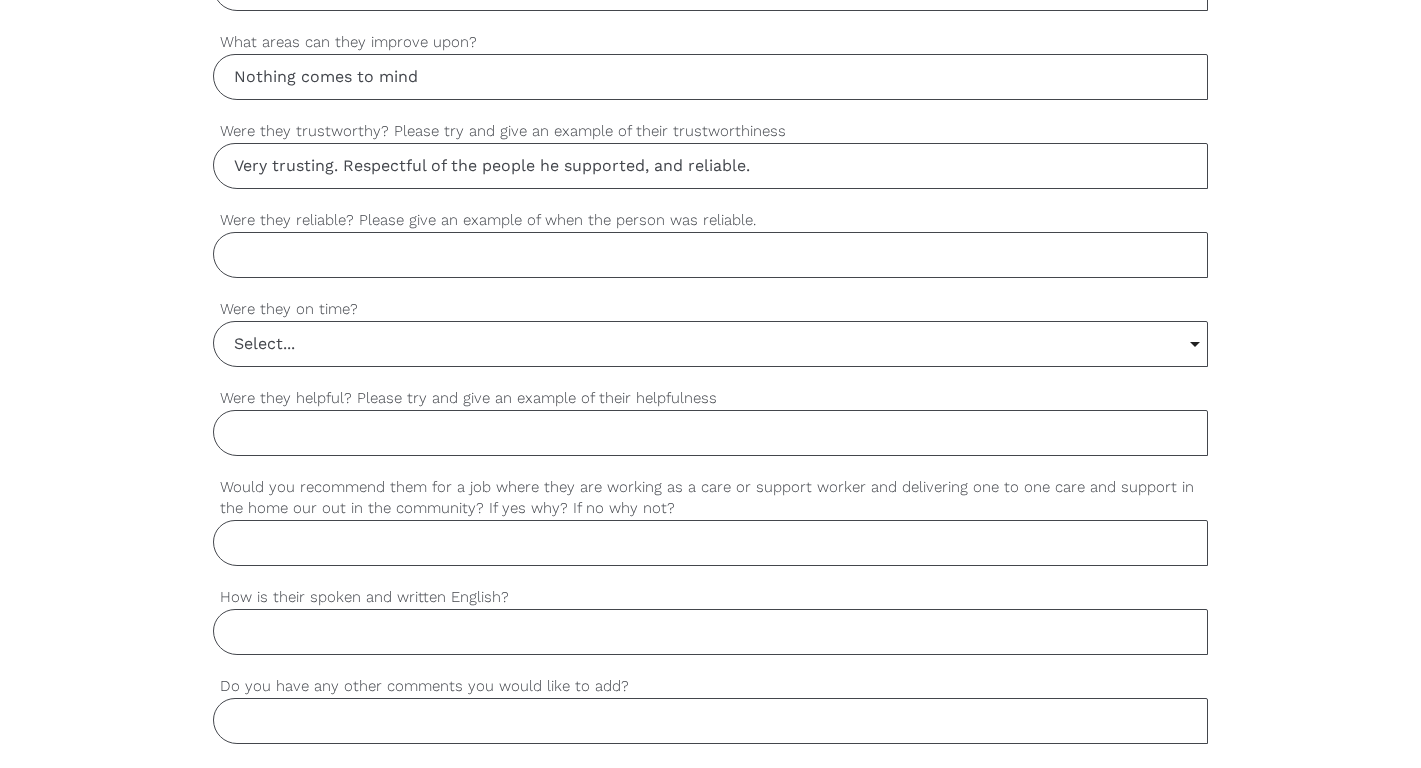 scroll, scrollTop: 1560, scrollLeft: 0, axis: vertical 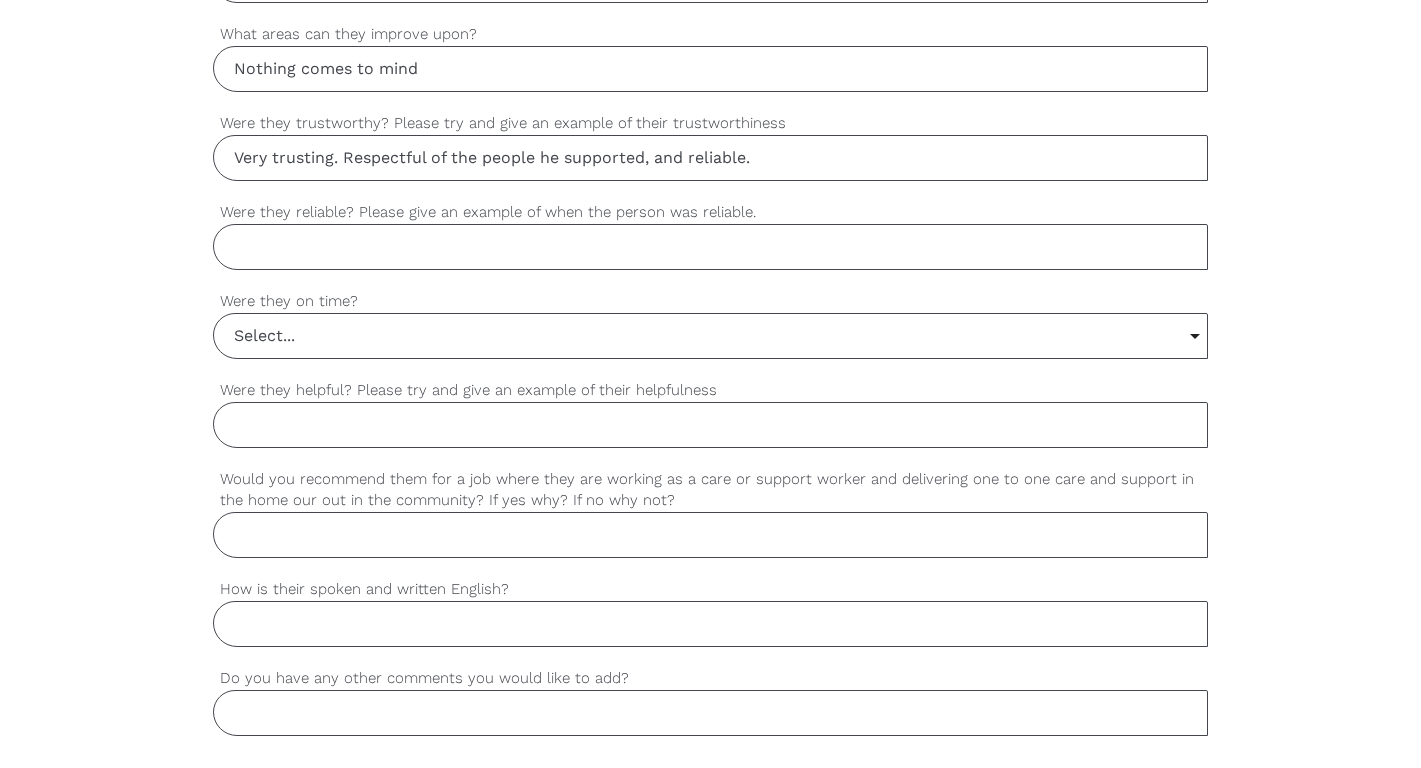 click on "Were they reliable? Please give an example of when the person was reliable." at bounding box center [710, 247] 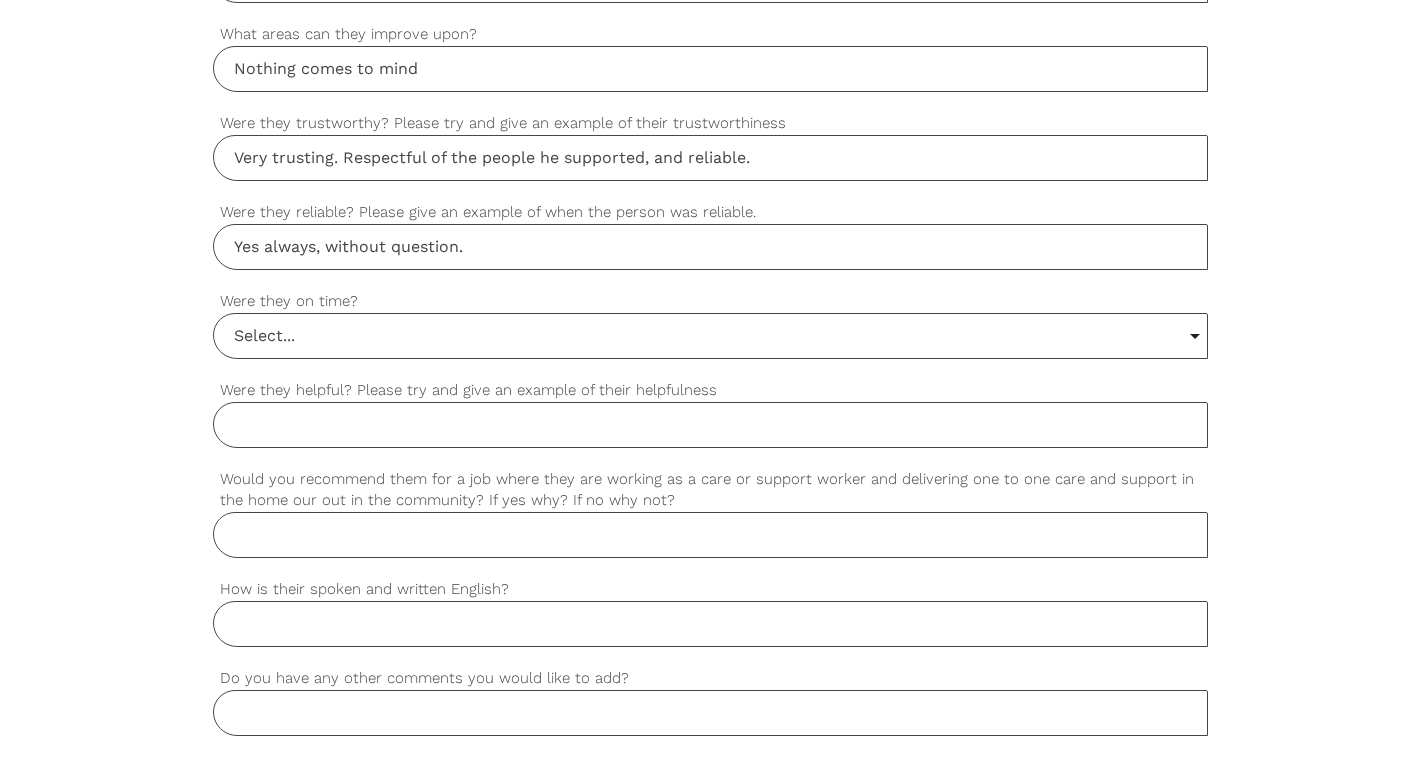 type on "Yes always, without question." 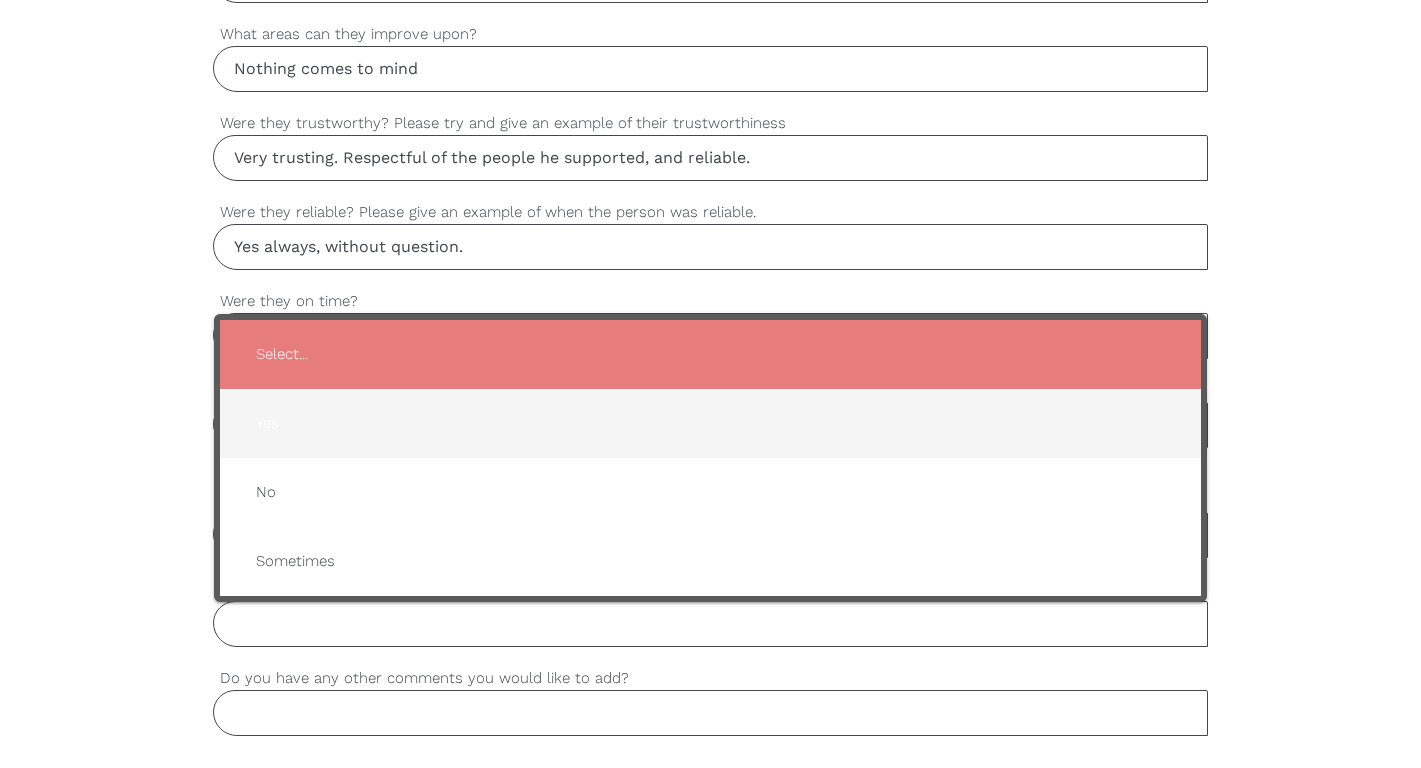 click on "Yes" at bounding box center (710, 423) 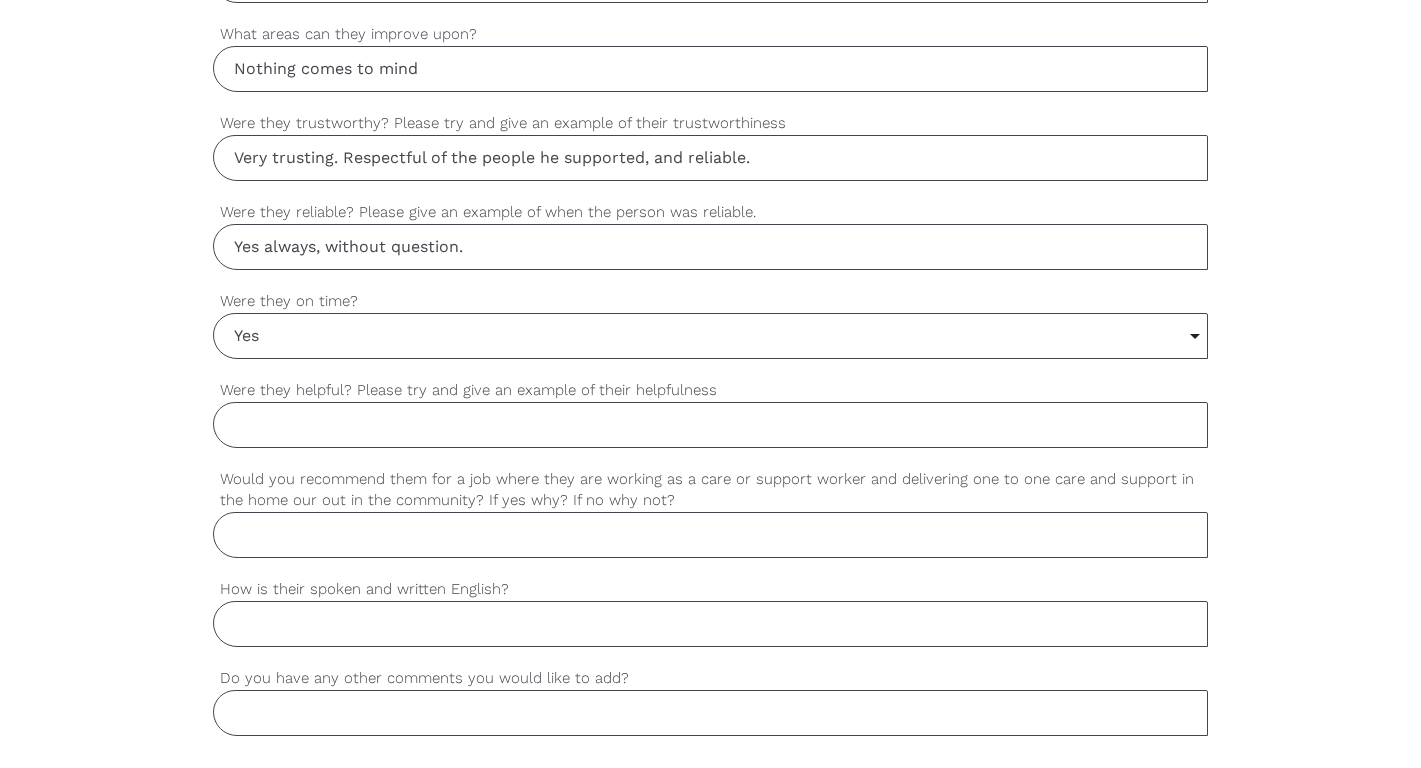 click on "settings   Paul Your first name   settings   Hampton Your last name   settings   Paul.hampton@myplace.org.au Your email address   settings   0409305041 Mobile phone number   settings   Gus Mendes Name of person you are giving a reference for   settings   Support worker, within the home and in the community, and live in support as well. What tasks did the person have to perform in this role?   settings   Great communicator, great skills with supporting the individual with Goals. What were their strengths?   settings" at bounding box center (710, -11) 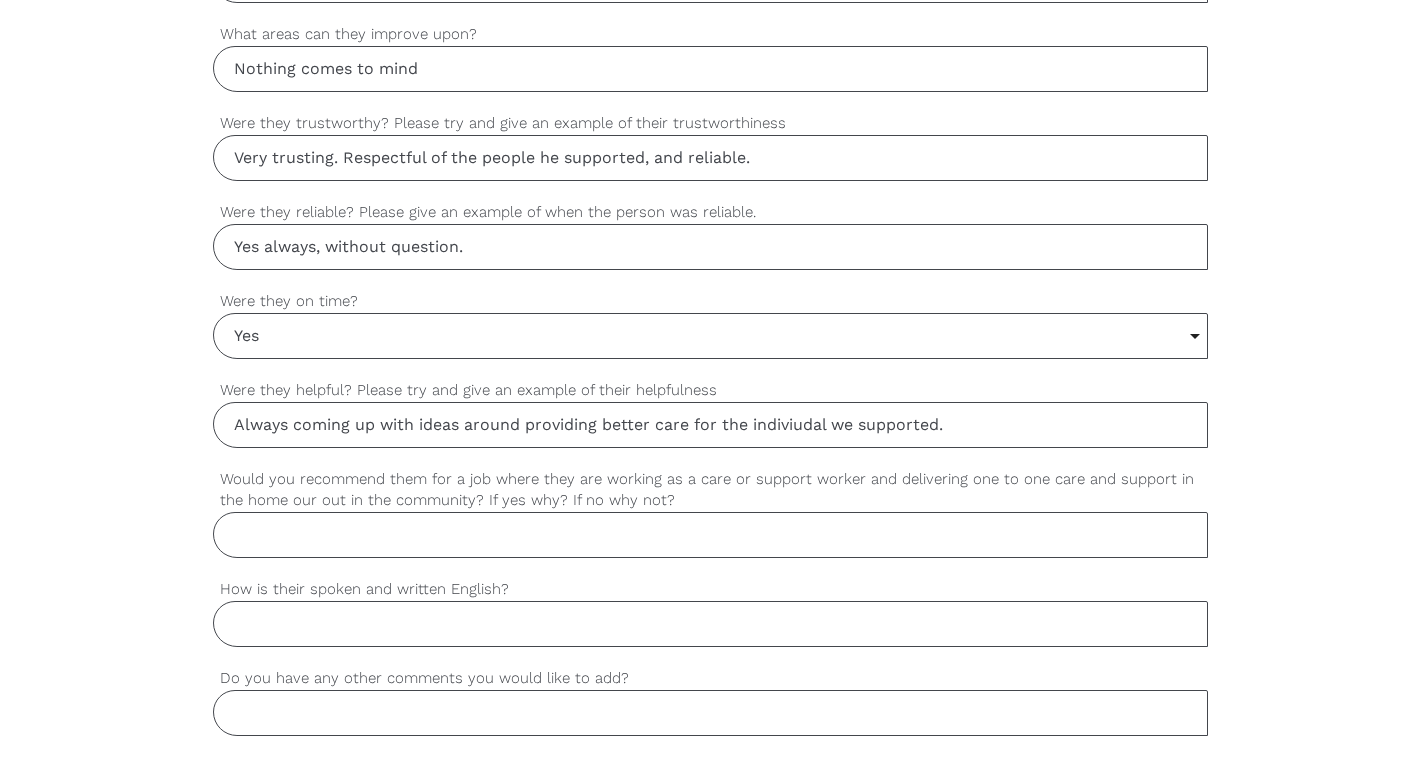 click on "Always coming up with ideas around providing better care for the indiviudal we supported." at bounding box center (710, 425) 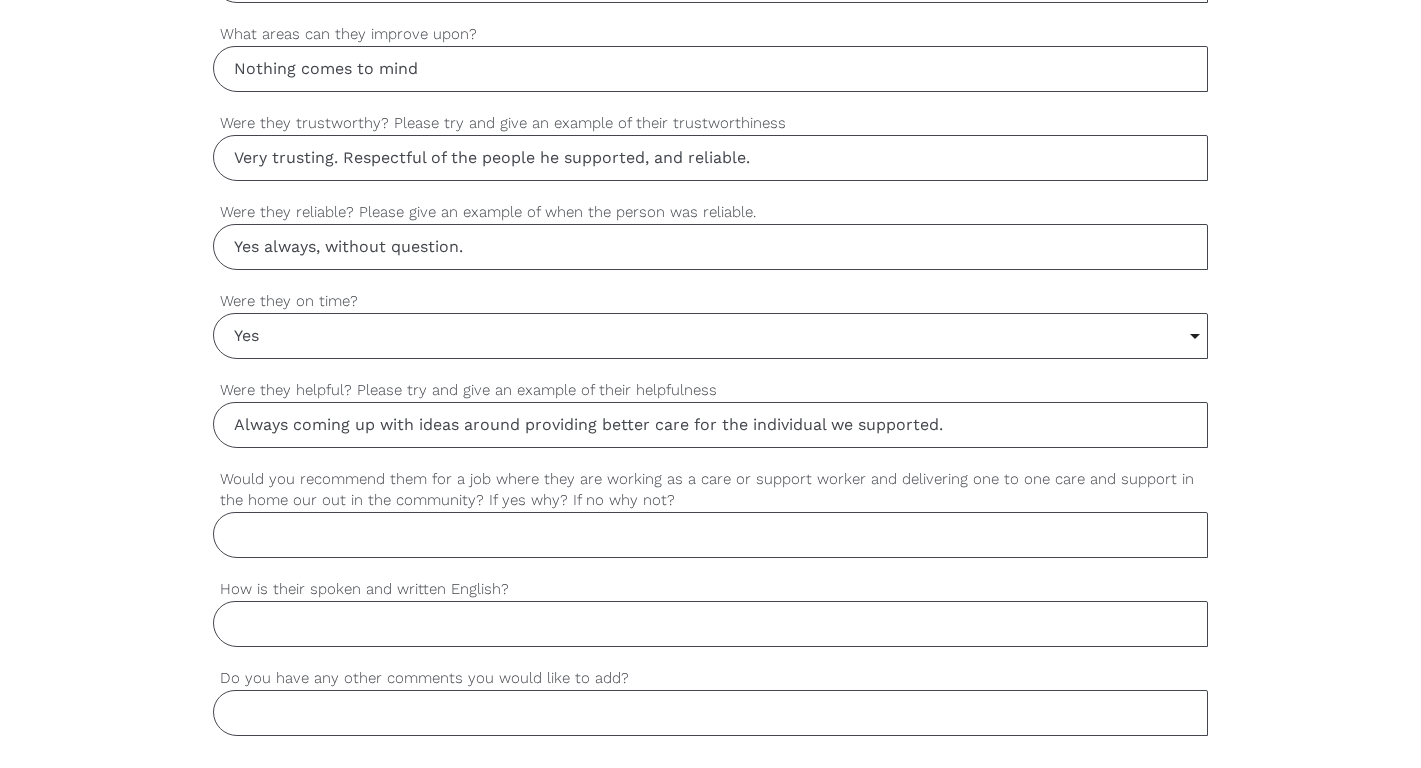 click on "Always coming up with ideas around providing better care for the individual we supported." at bounding box center (710, 425) 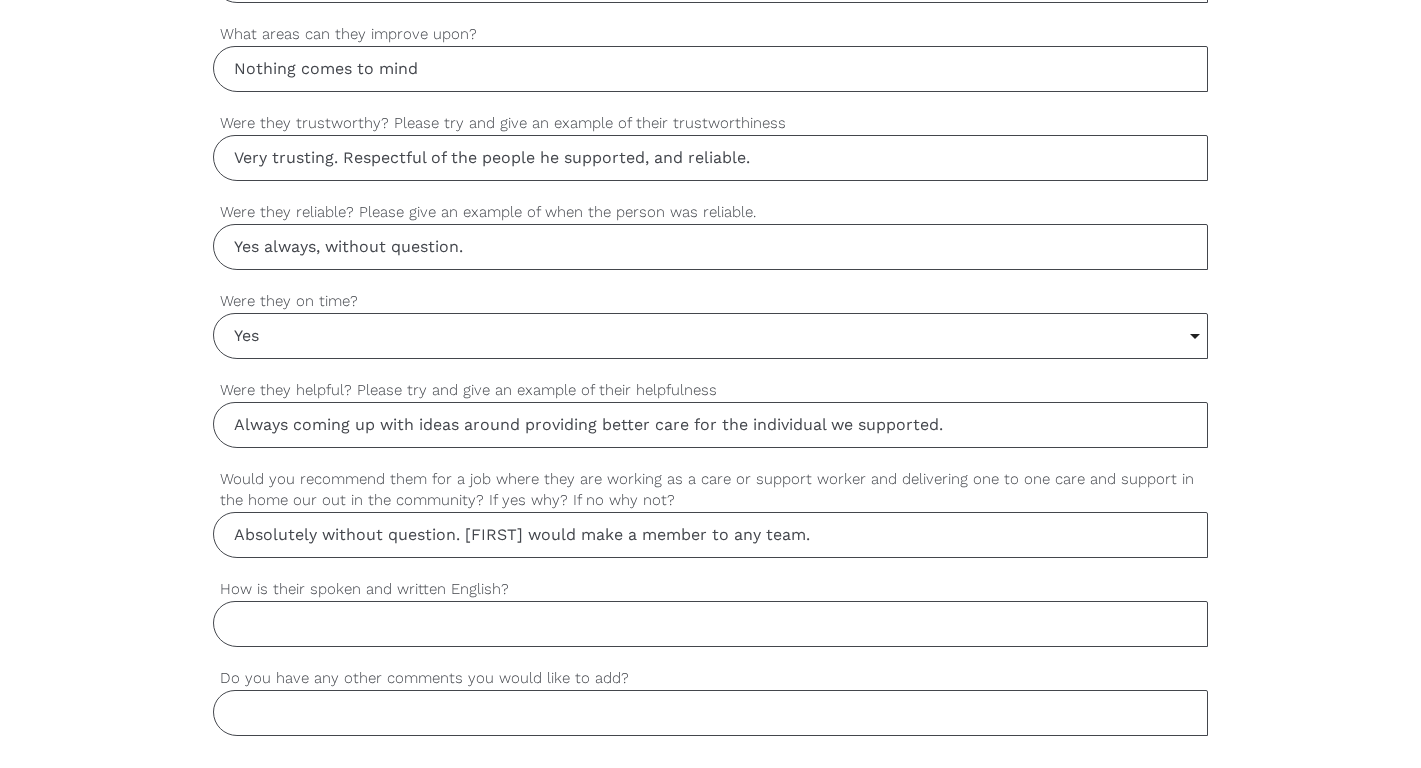type on "Absolutely without question. [FIRST] would make a member to any team." 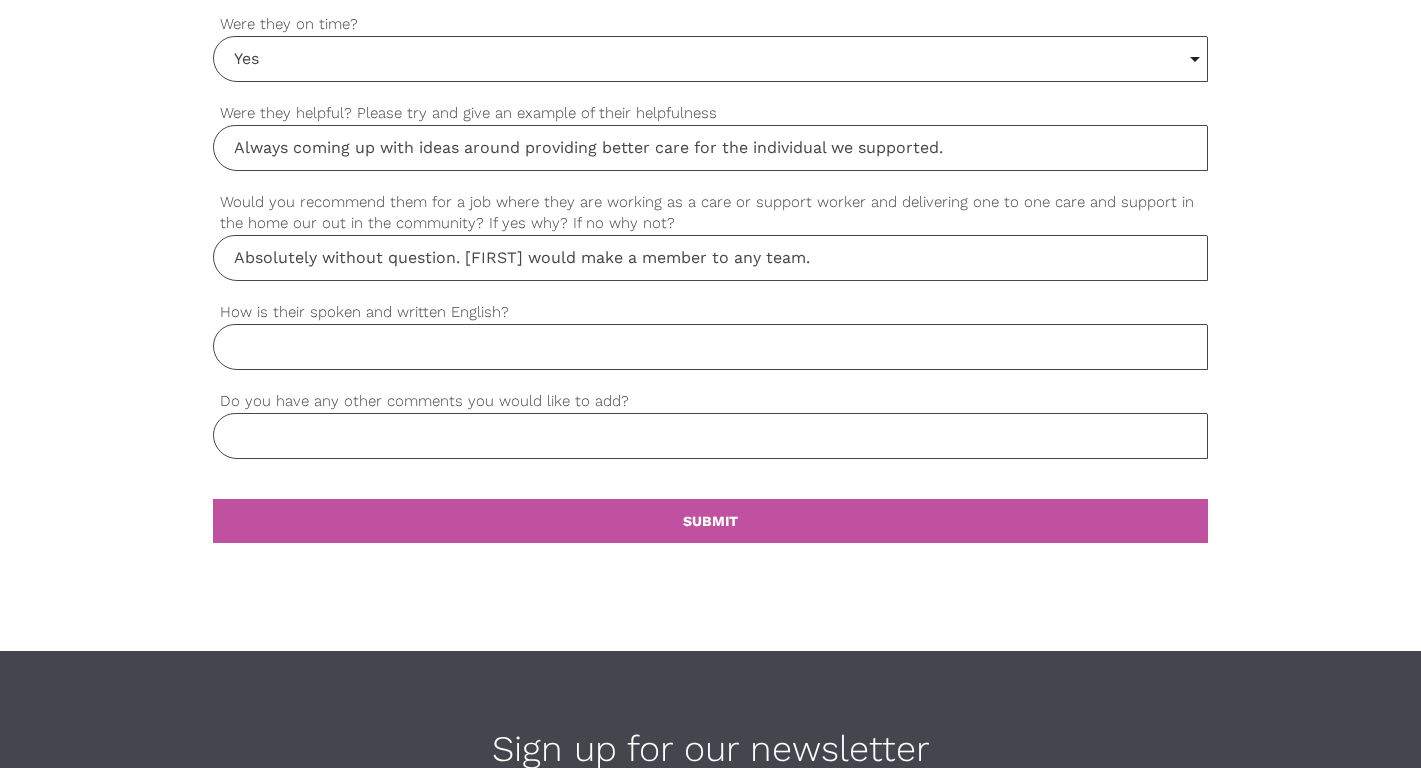 scroll, scrollTop: 1840, scrollLeft: 0, axis: vertical 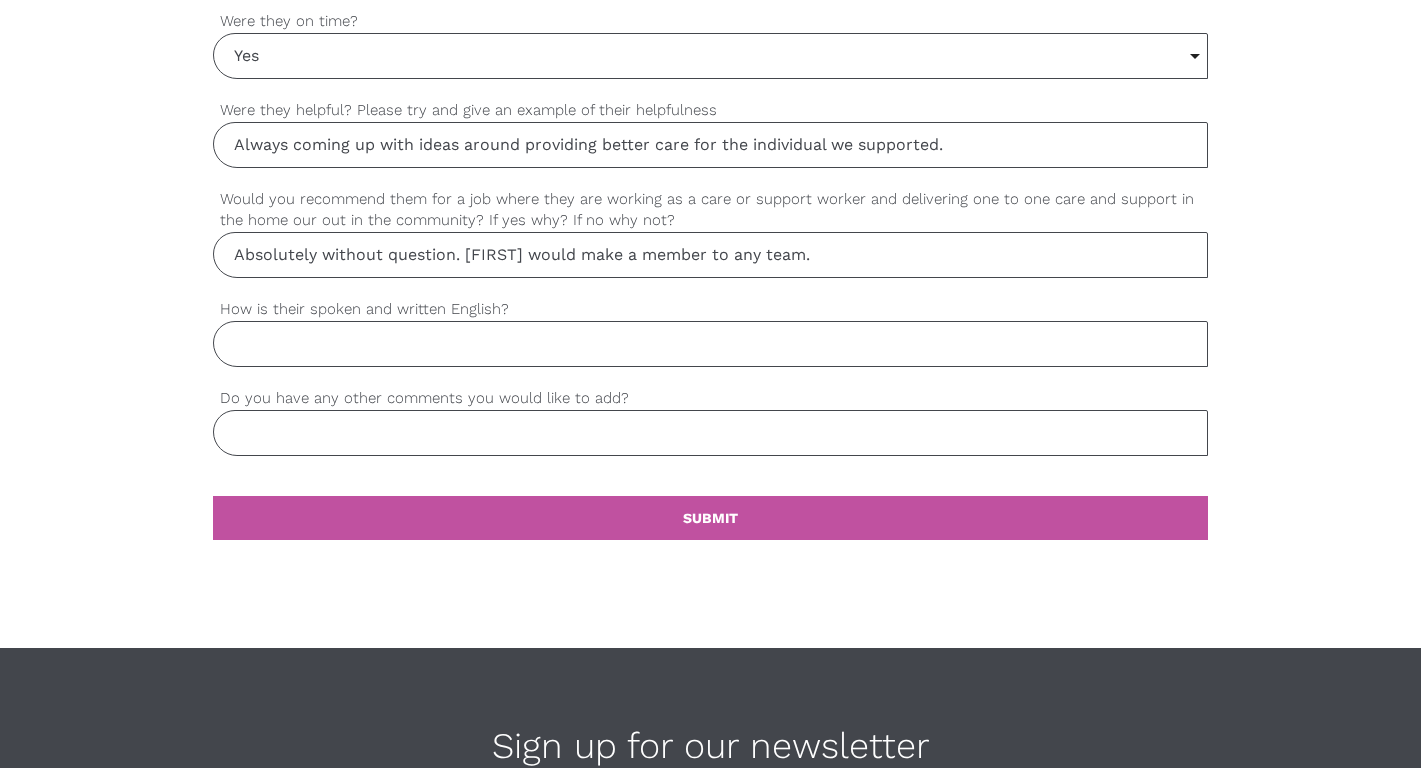 click on "How is their spoken and written English?" at bounding box center (710, 344) 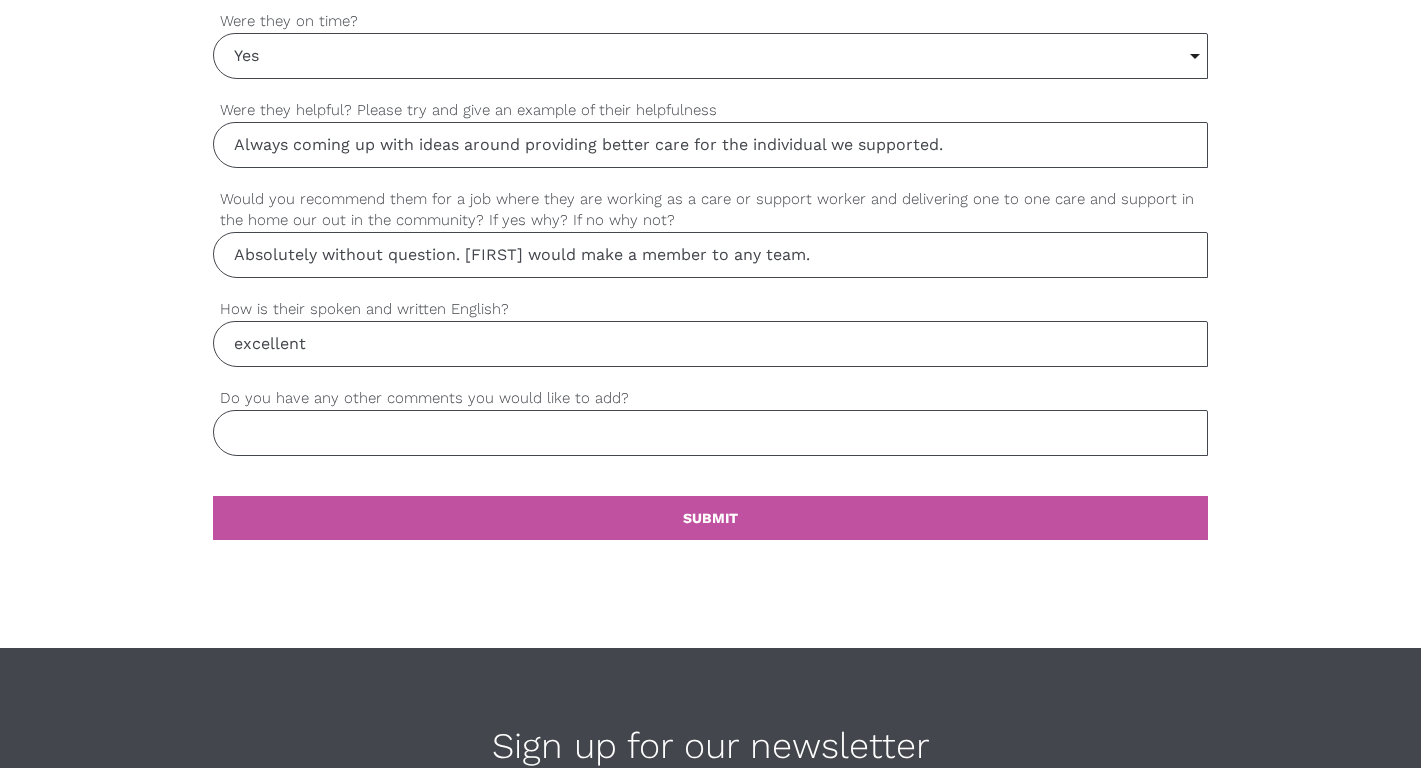 click on "Do you have any other comments you would like to add?" at bounding box center (710, 433) 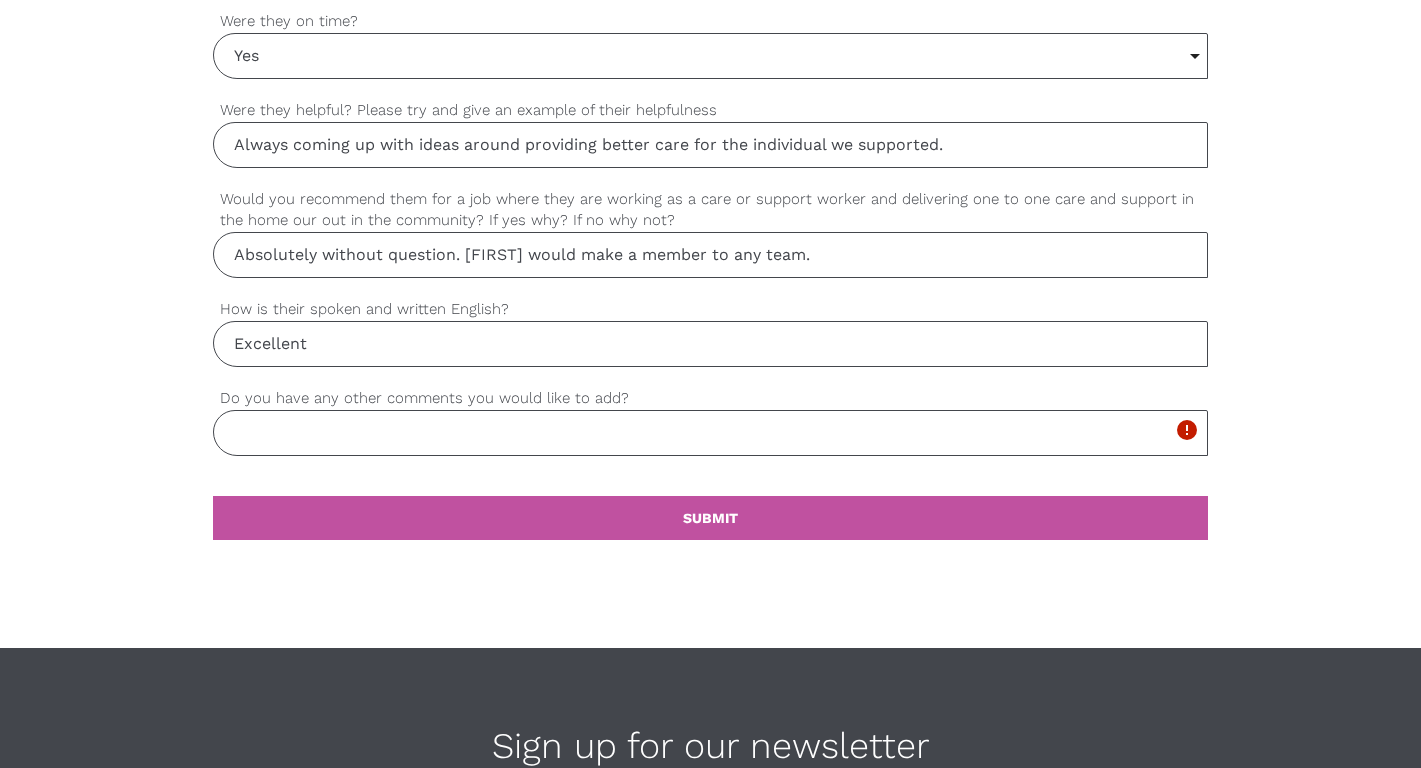 type on "Excellent" 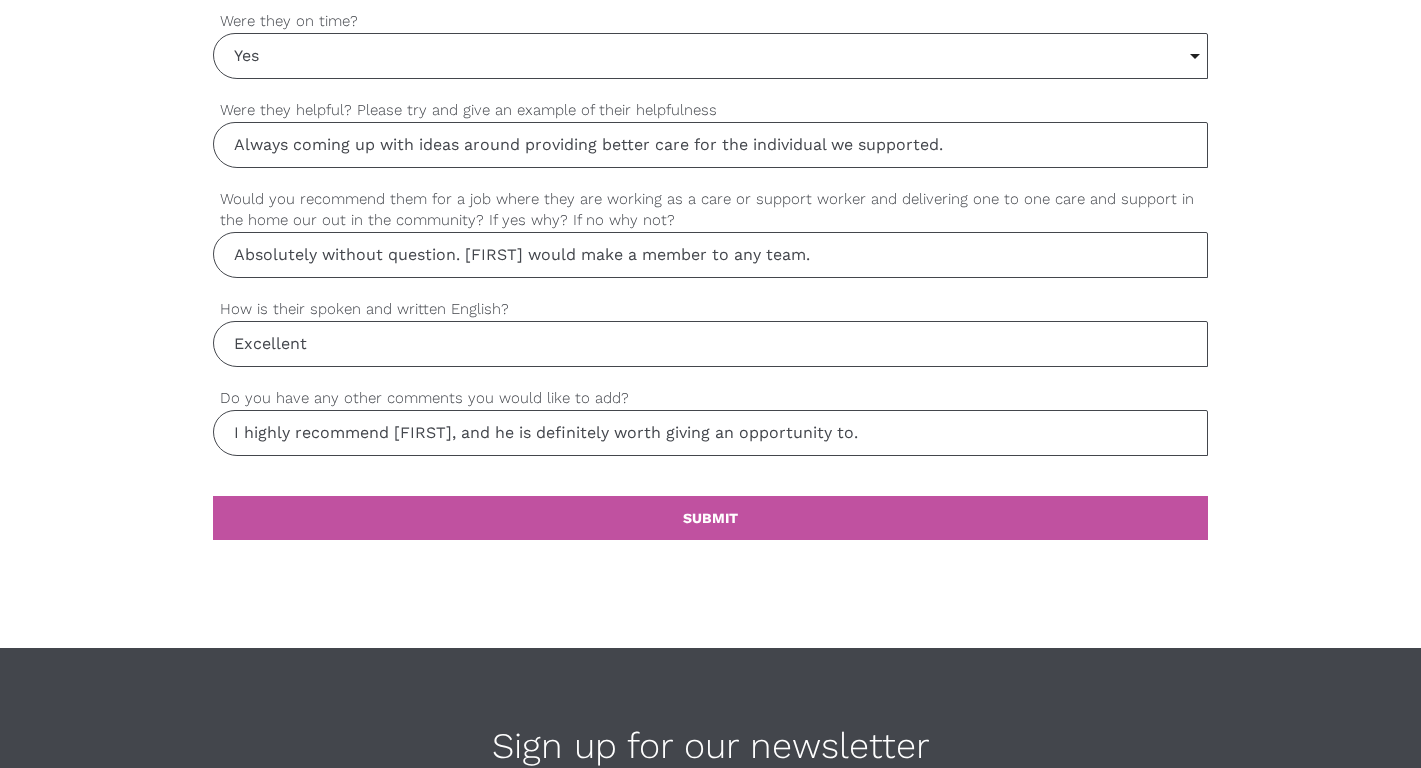 click on "I highly recommend [FIRST], and he is definitely worth giving an opportunity to." at bounding box center [710, 433] 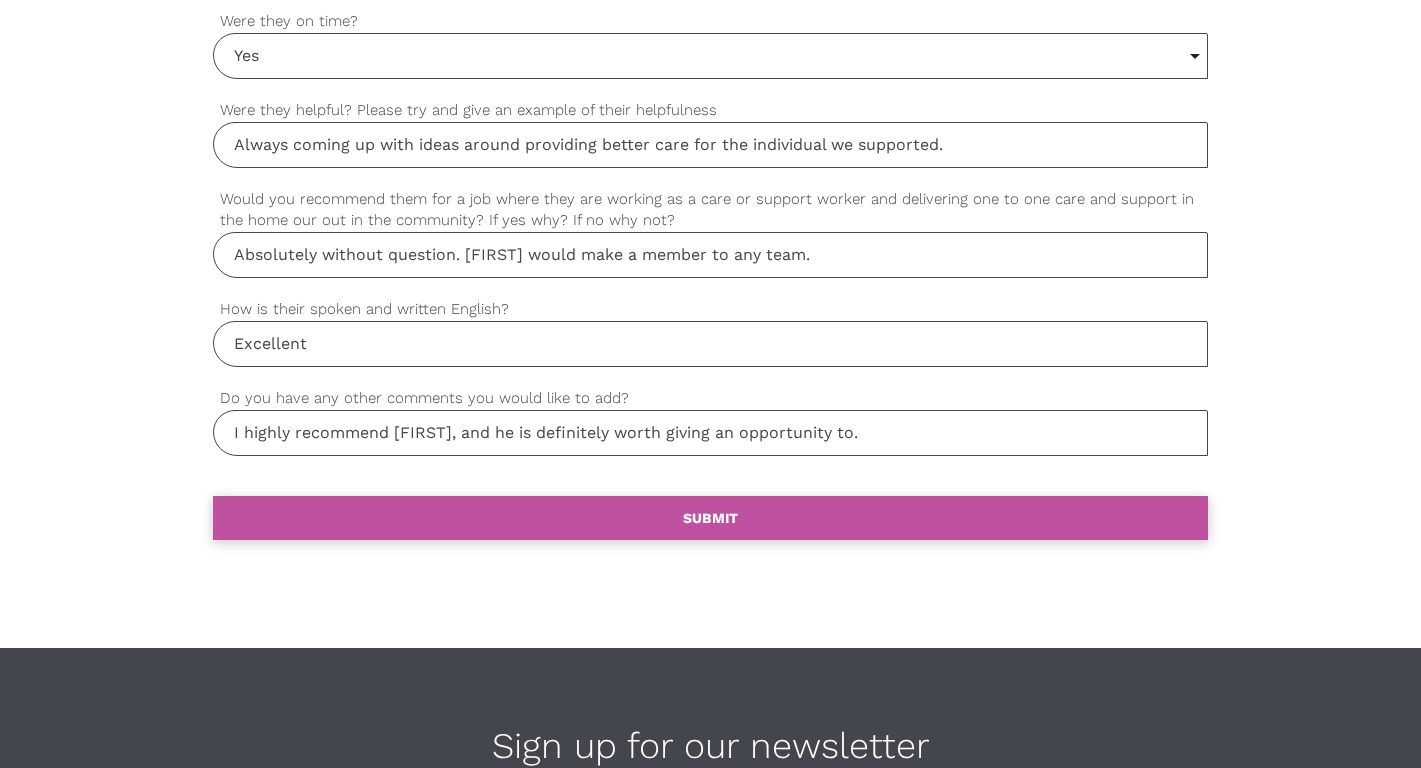 type on "I highly recommend [FIRST], and he is definitely worth giving an opportunity to." 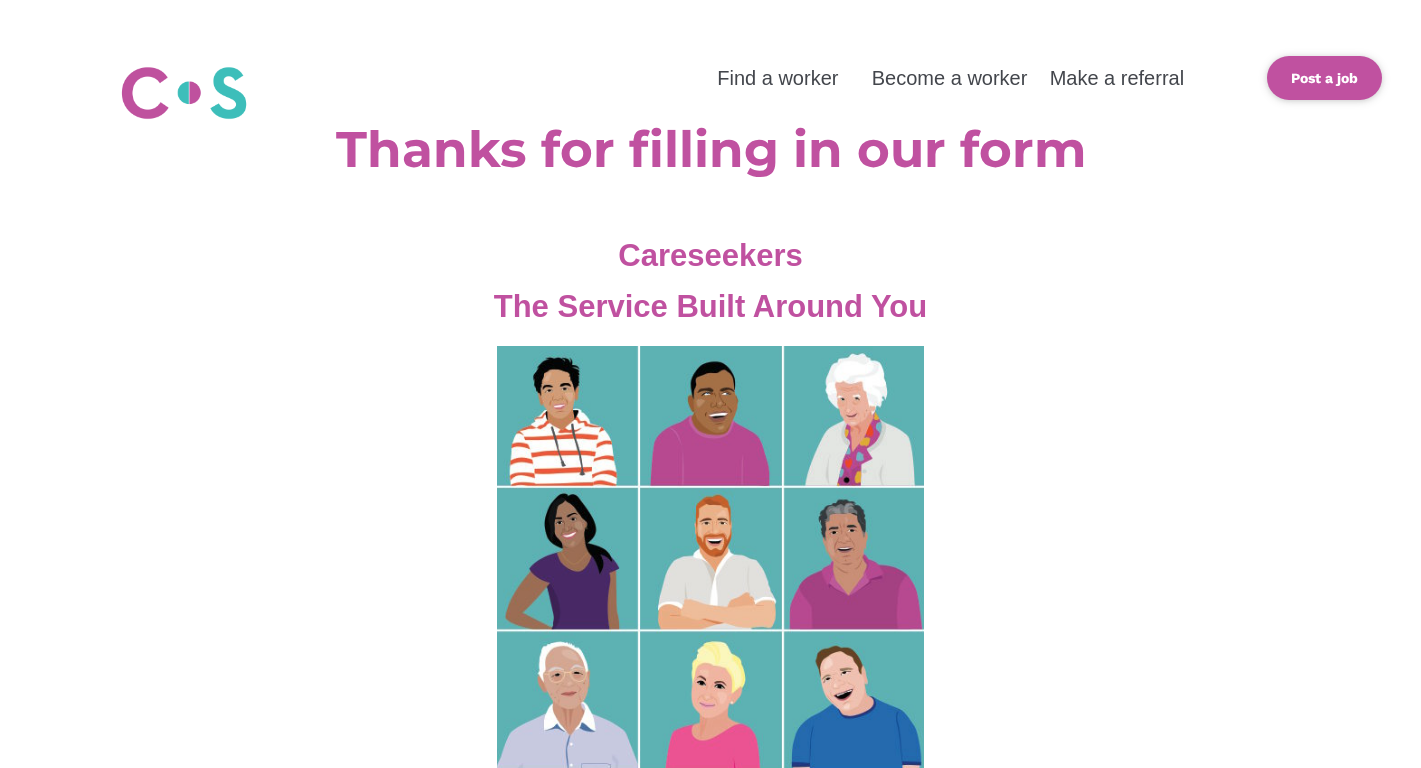 scroll, scrollTop: 0, scrollLeft: 0, axis: both 